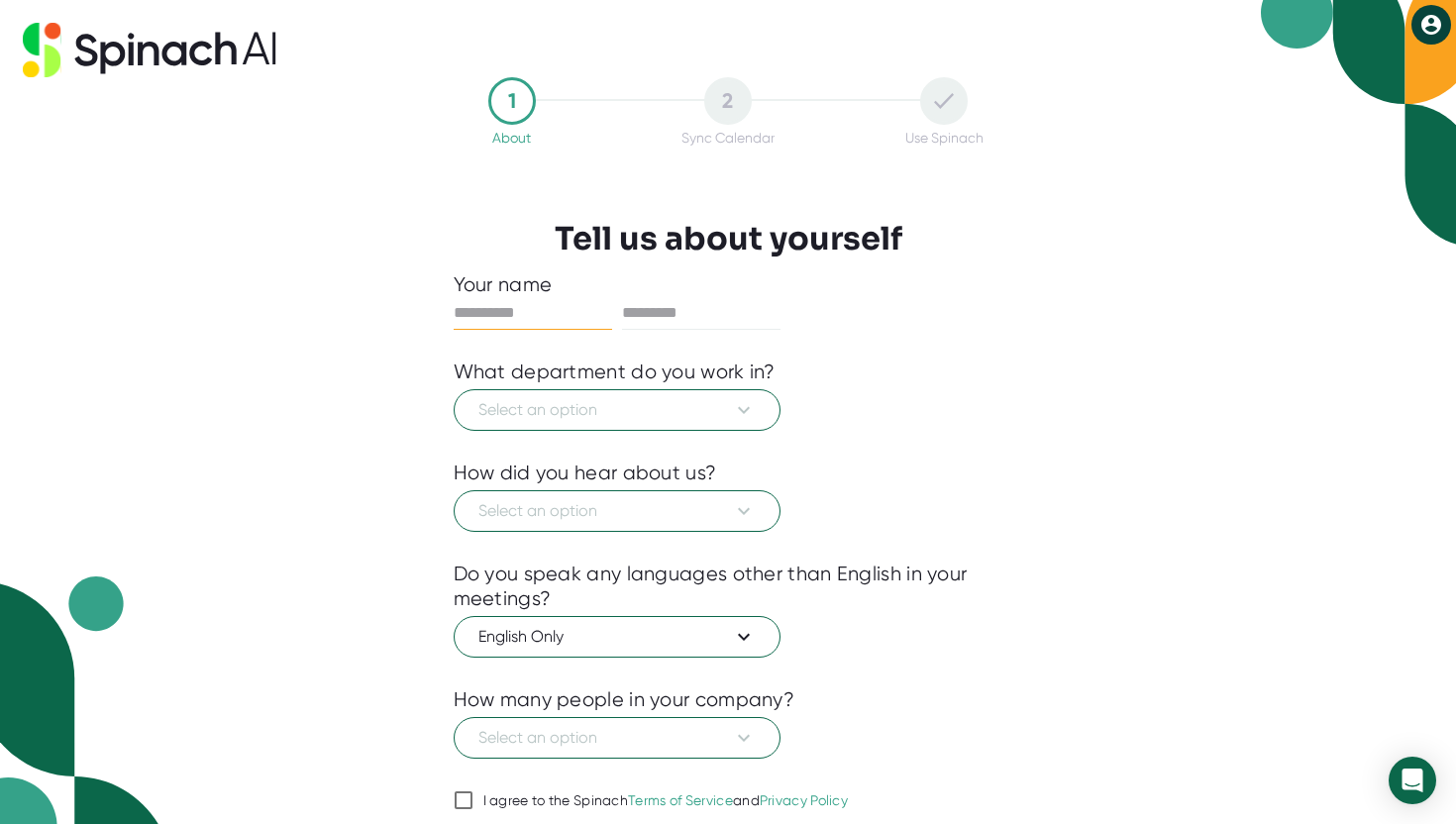 scroll, scrollTop: 0, scrollLeft: 0, axis: both 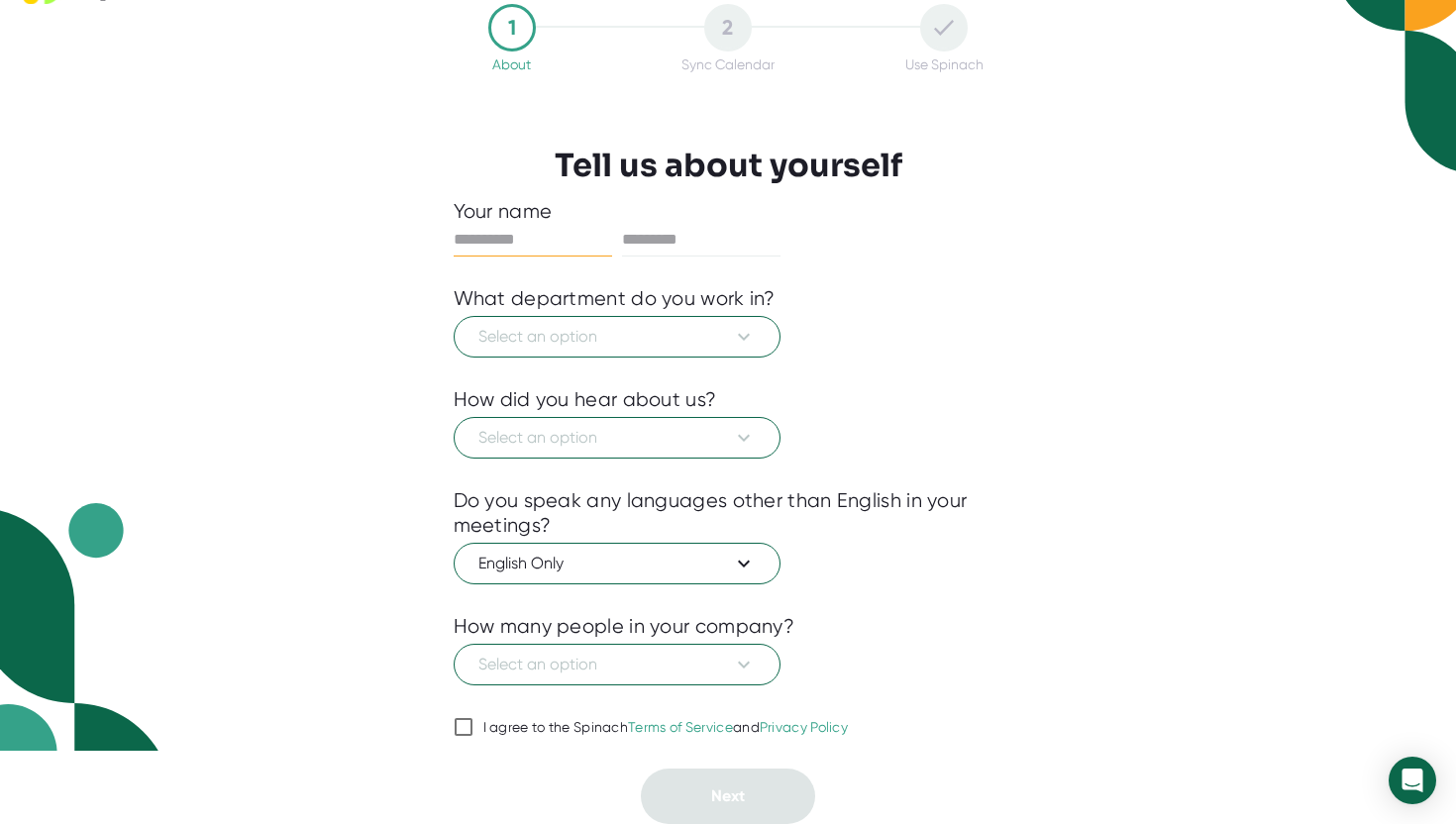 click on "I agree to the Spinach  Terms of Service  and  Privacy Policy" at bounding box center (464, 727) 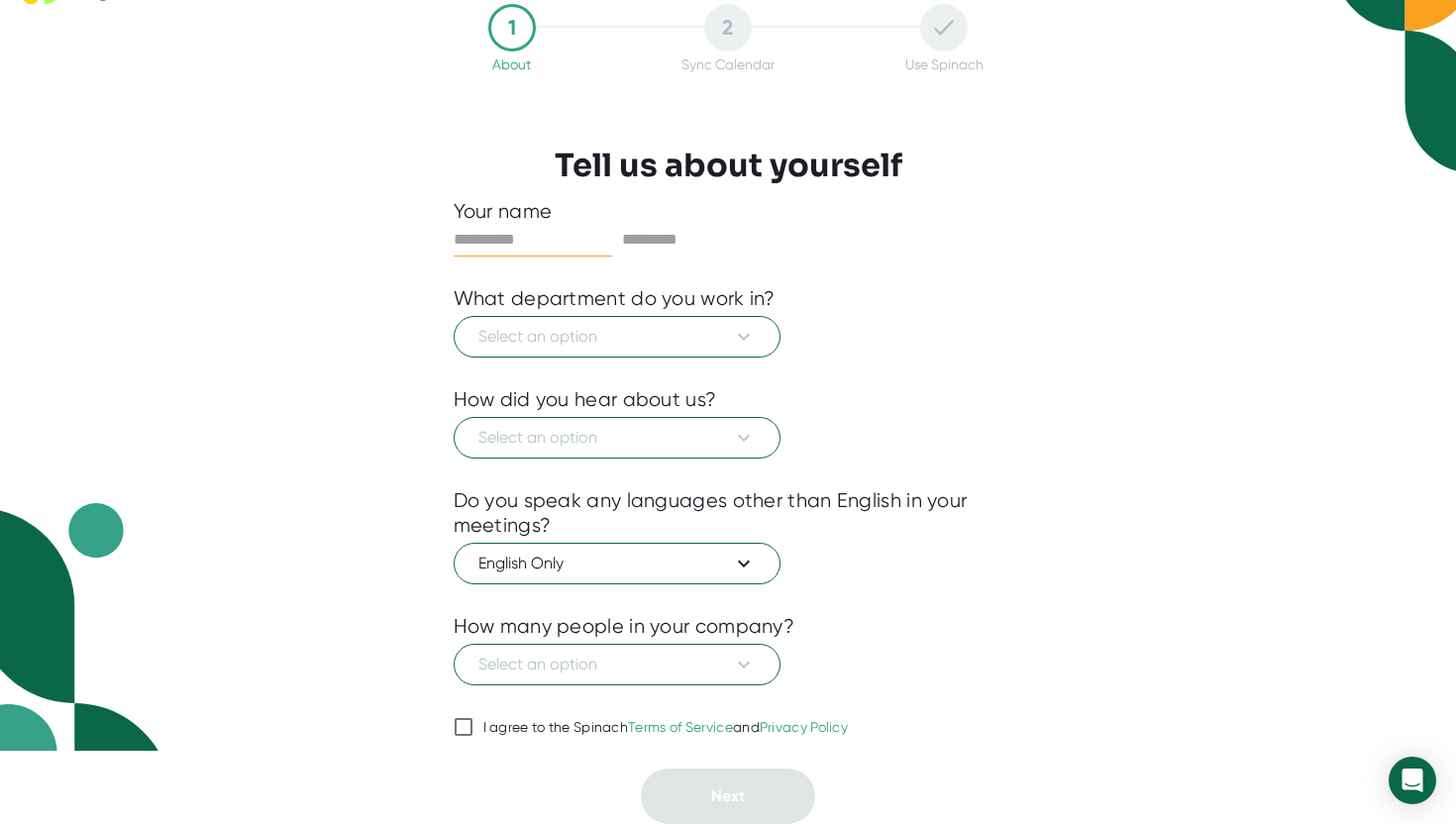 checkbox on "true" 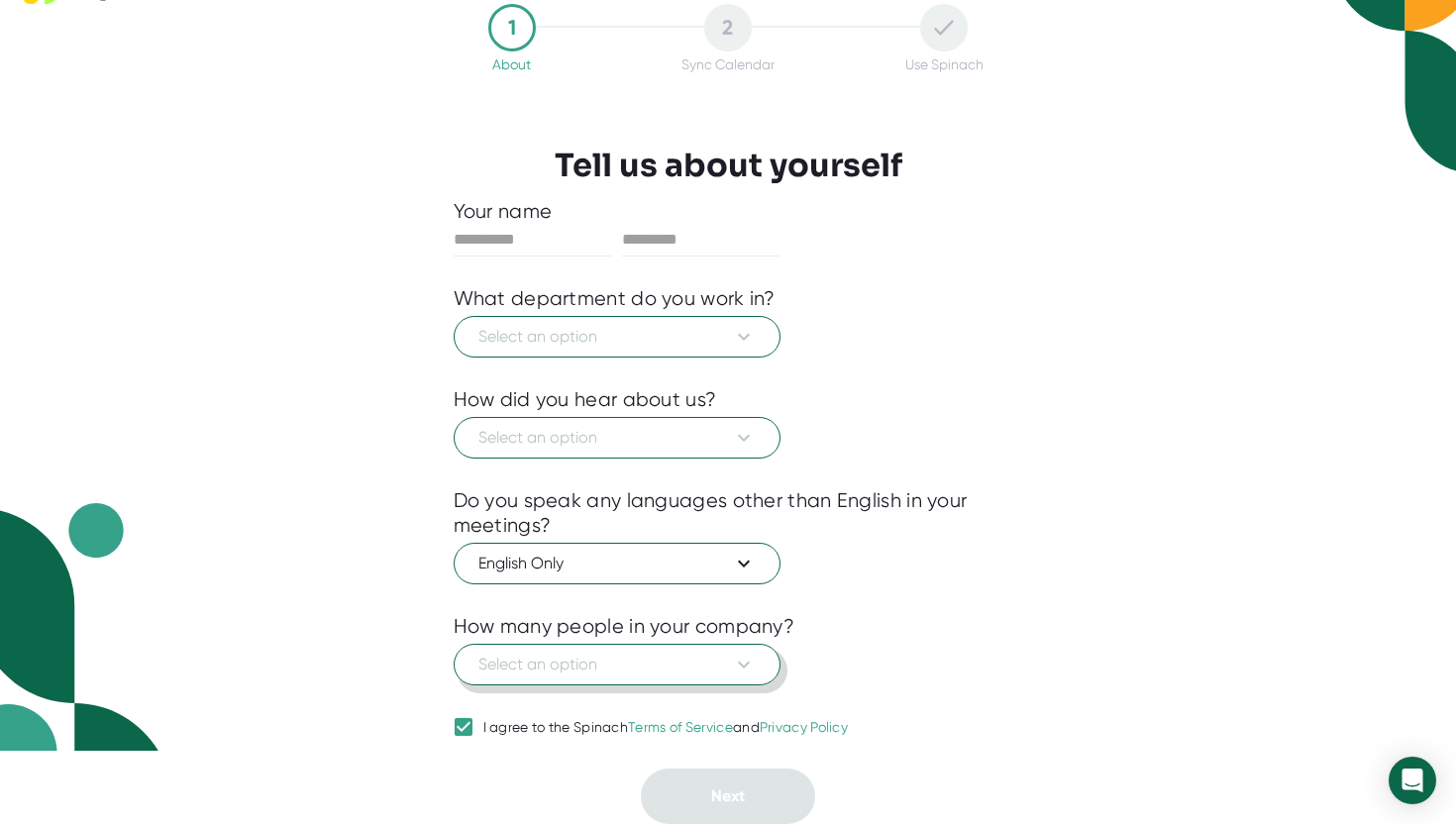 click on "Select an option" at bounding box center (617, 665) 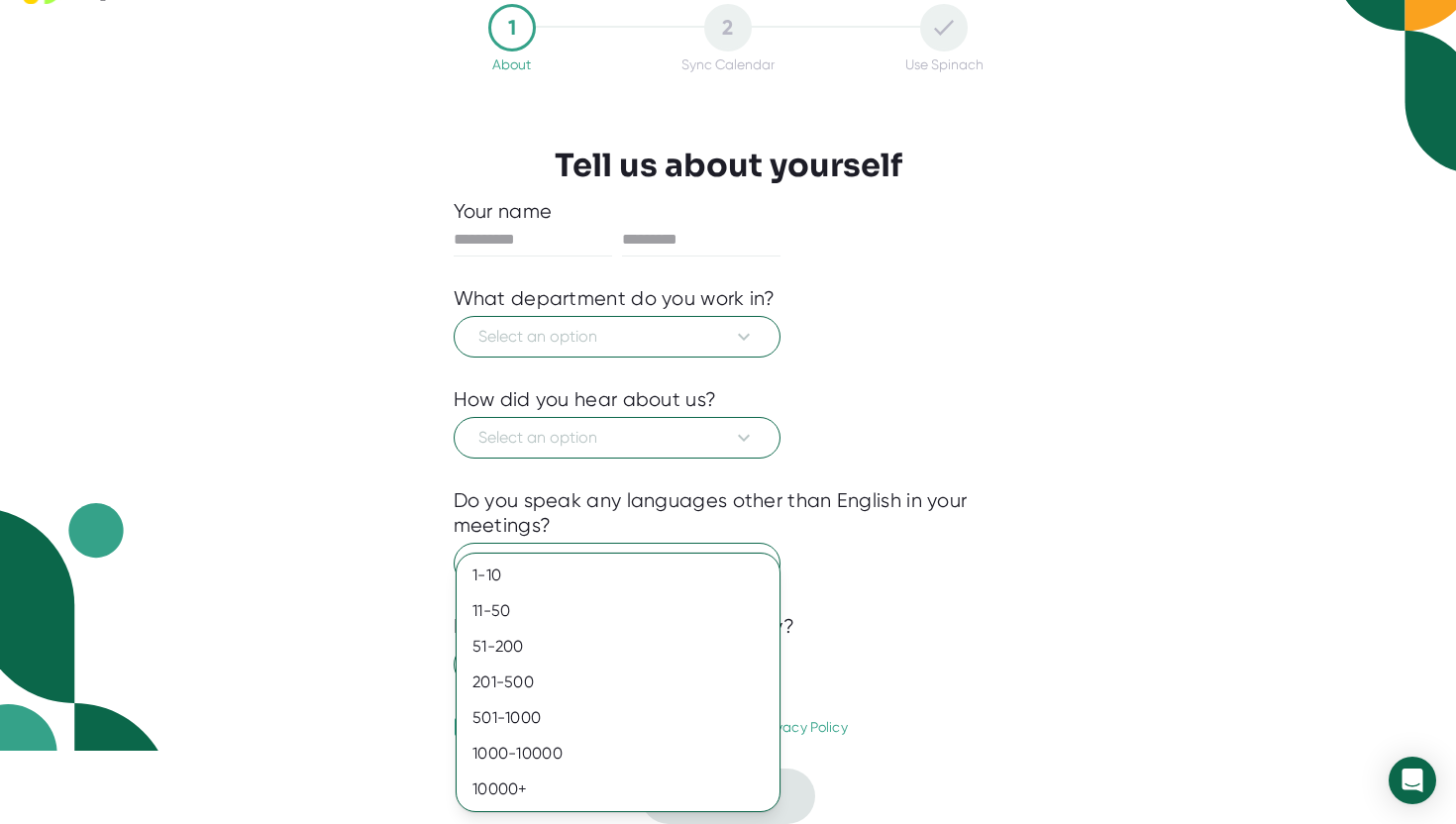 click at bounding box center (728, 412) 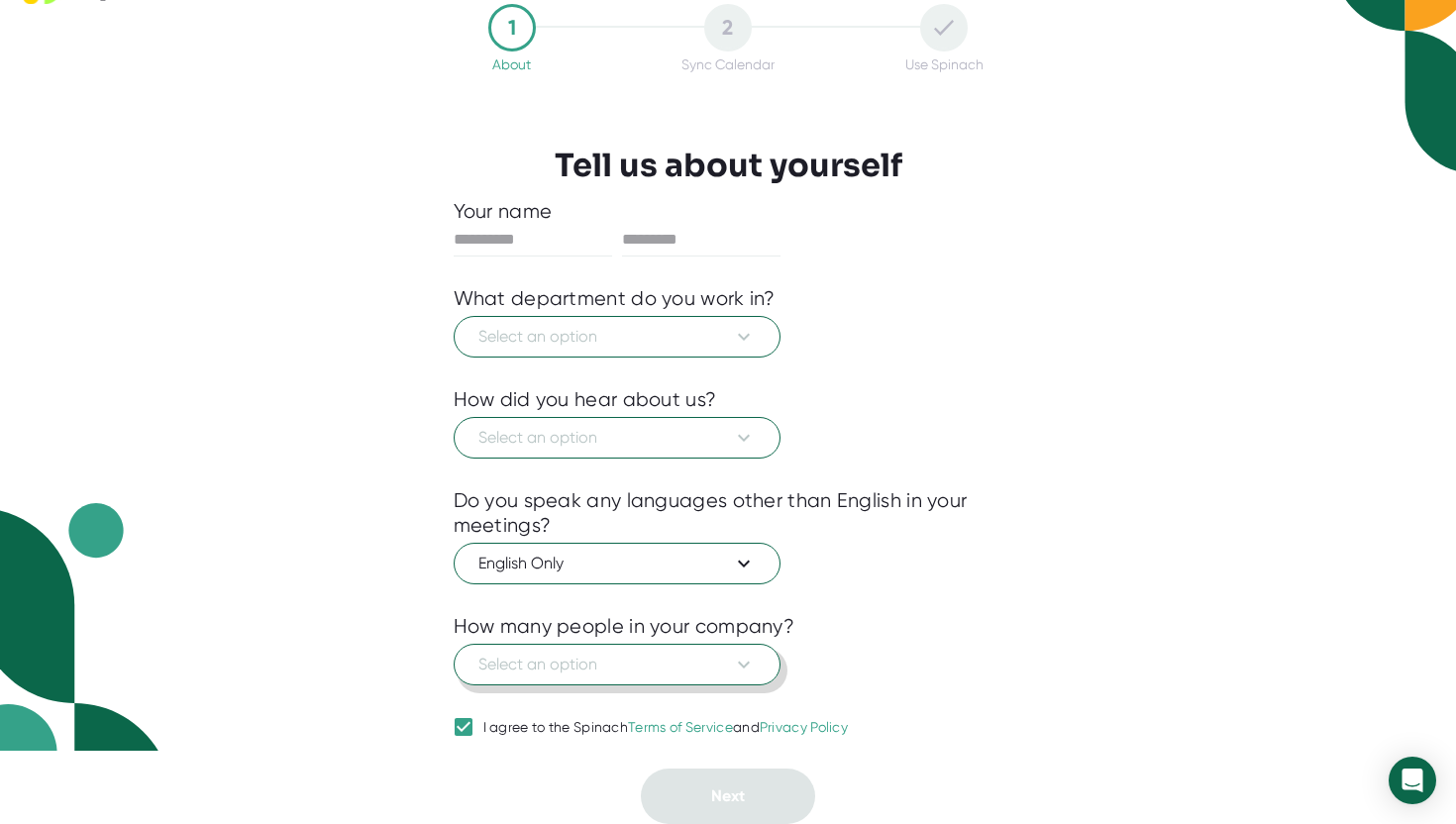 click on "Select an option" at bounding box center (617, 665) 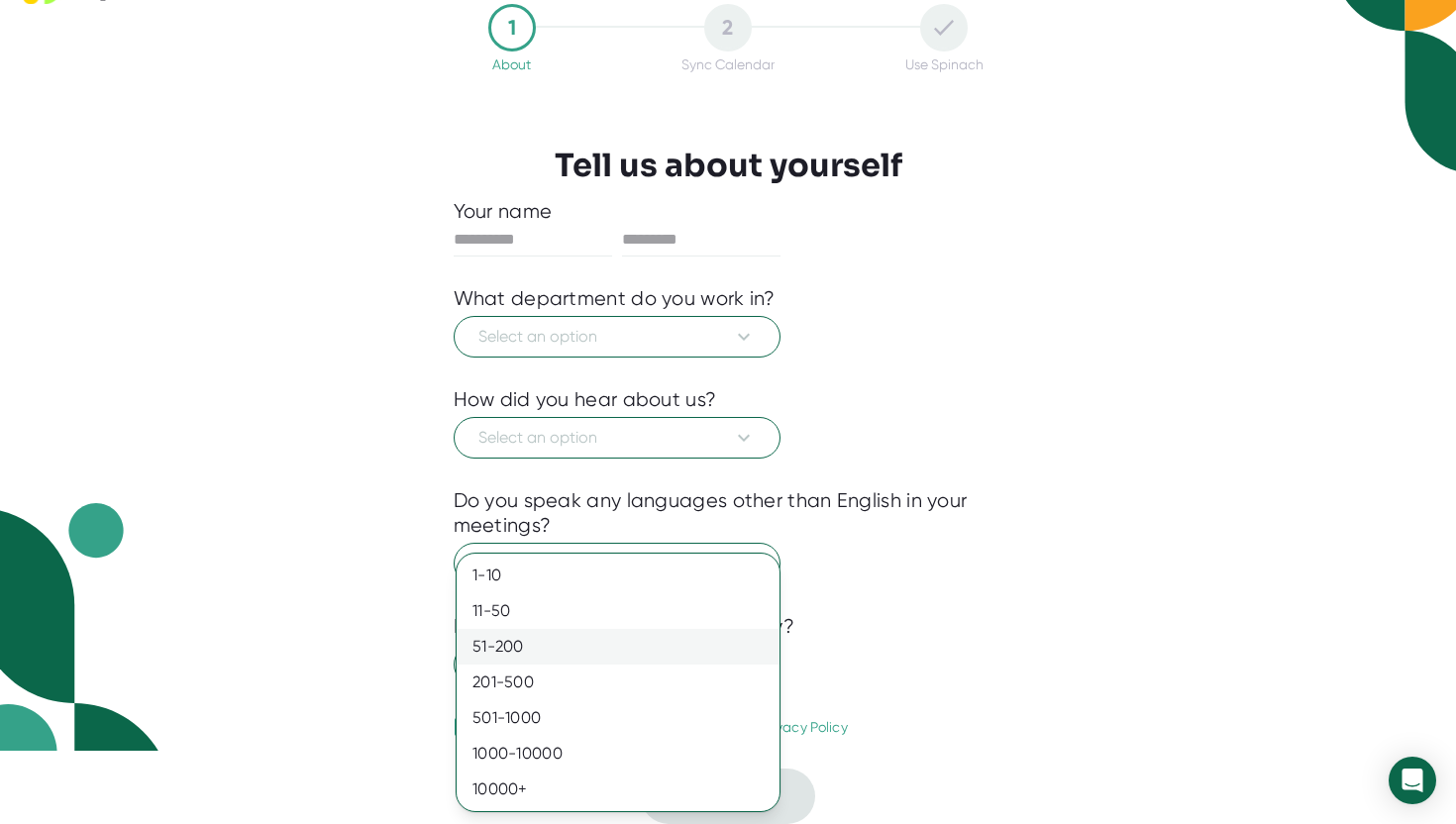 click on "51-200" at bounding box center [618, 647] 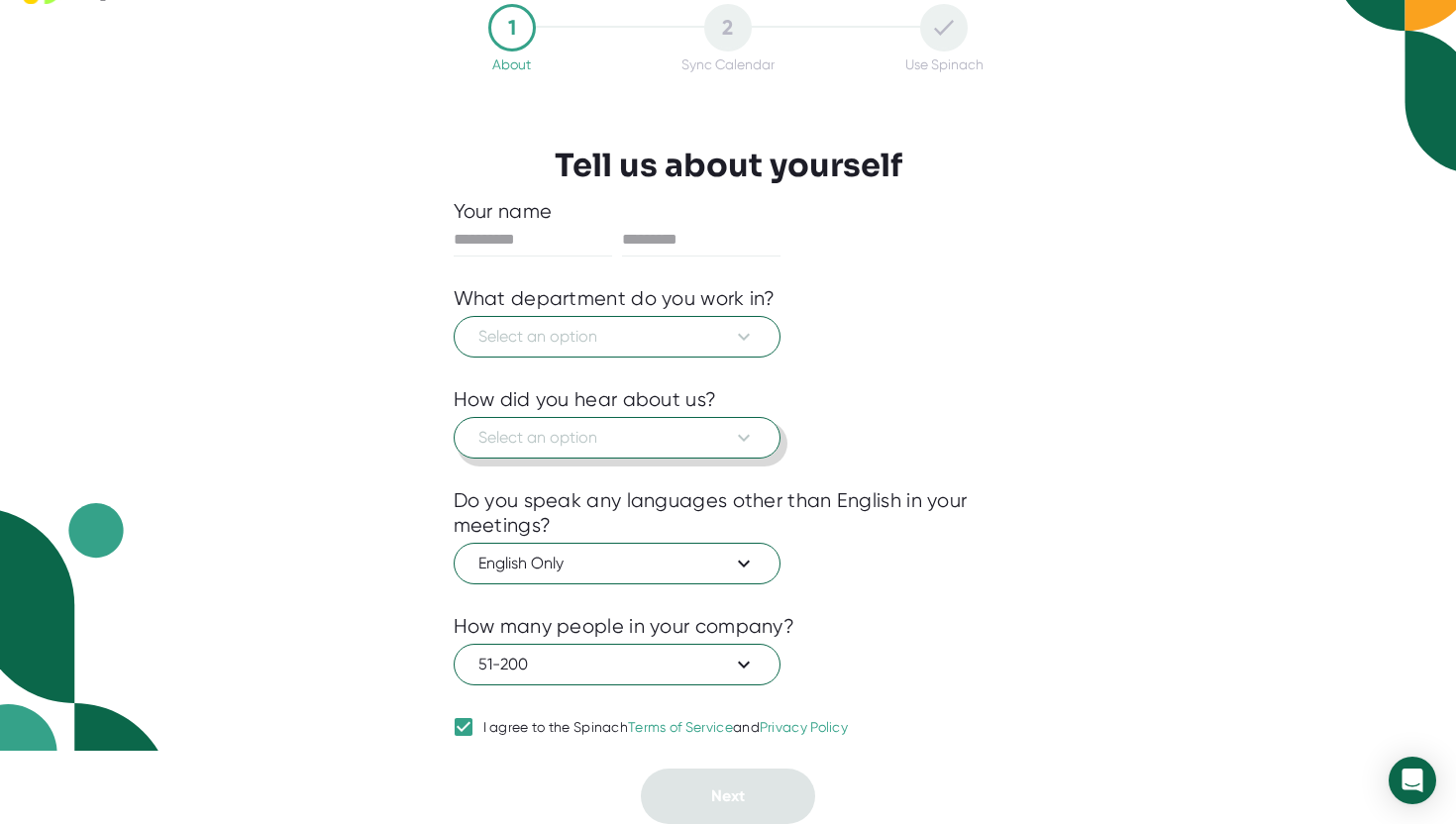 click on "Select an option" at bounding box center [617, 438] 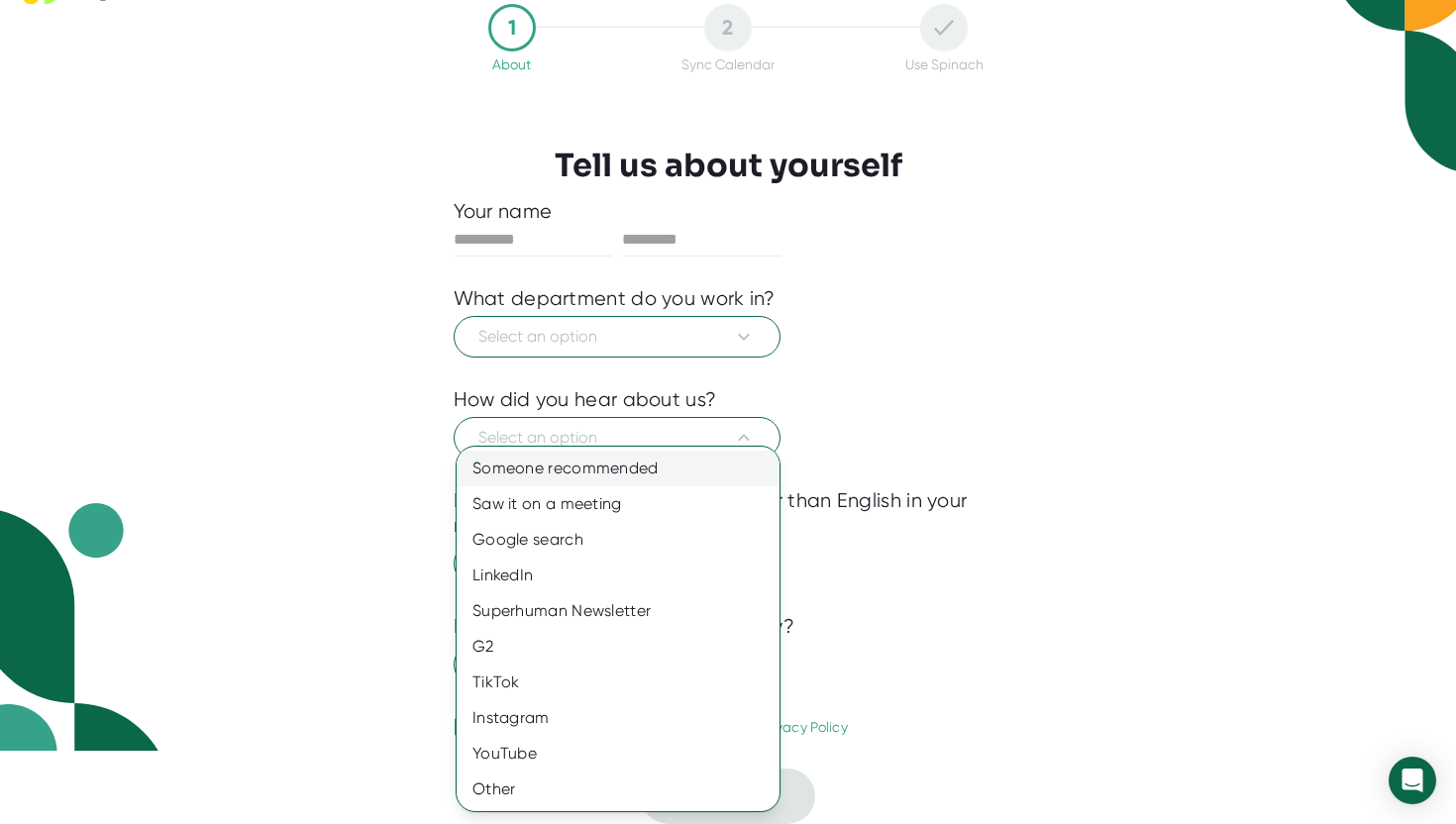 click on "Someone recommended" at bounding box center [618, 468] 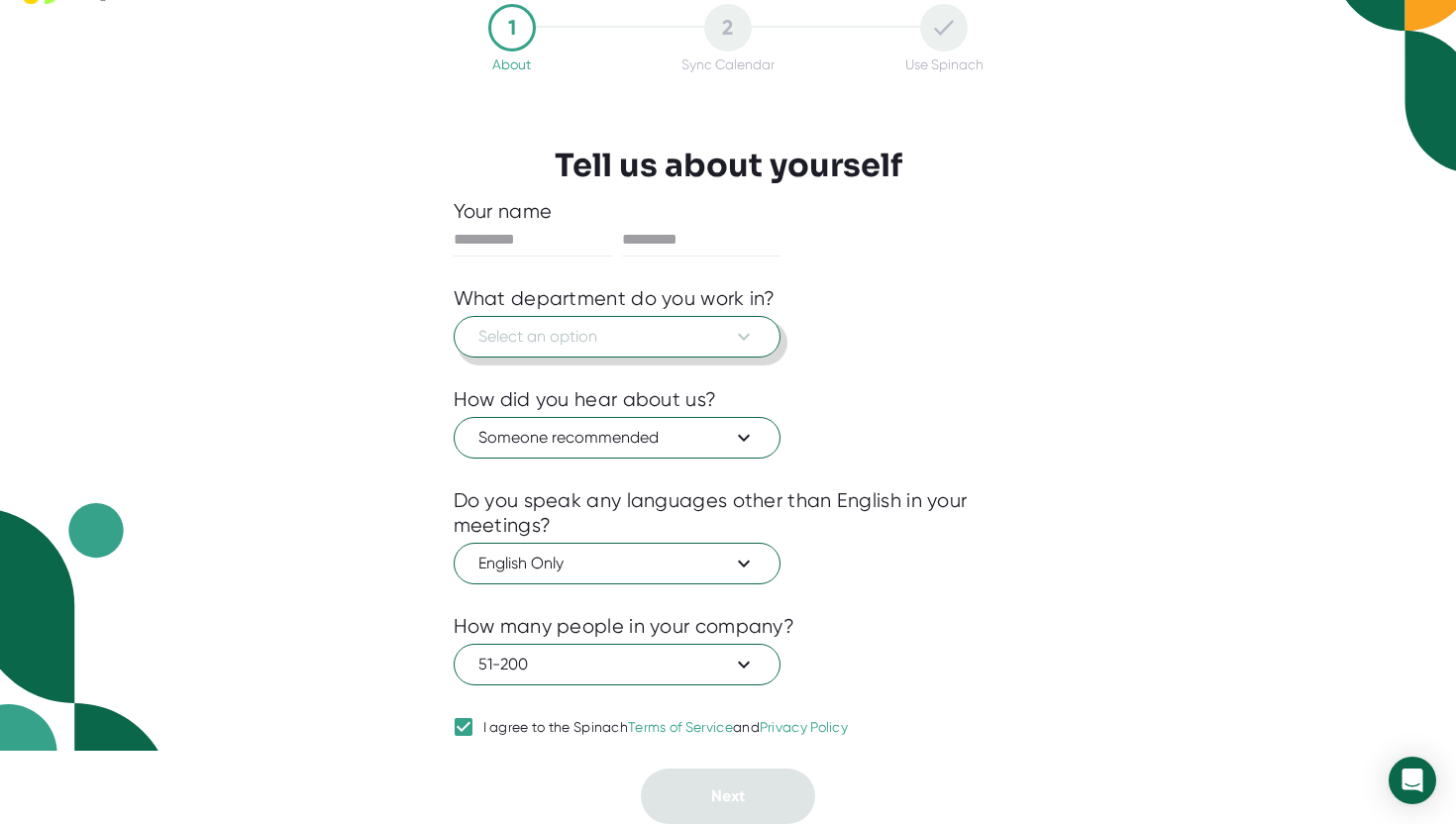 click on "Select an option" at bounding box center [617, 337] 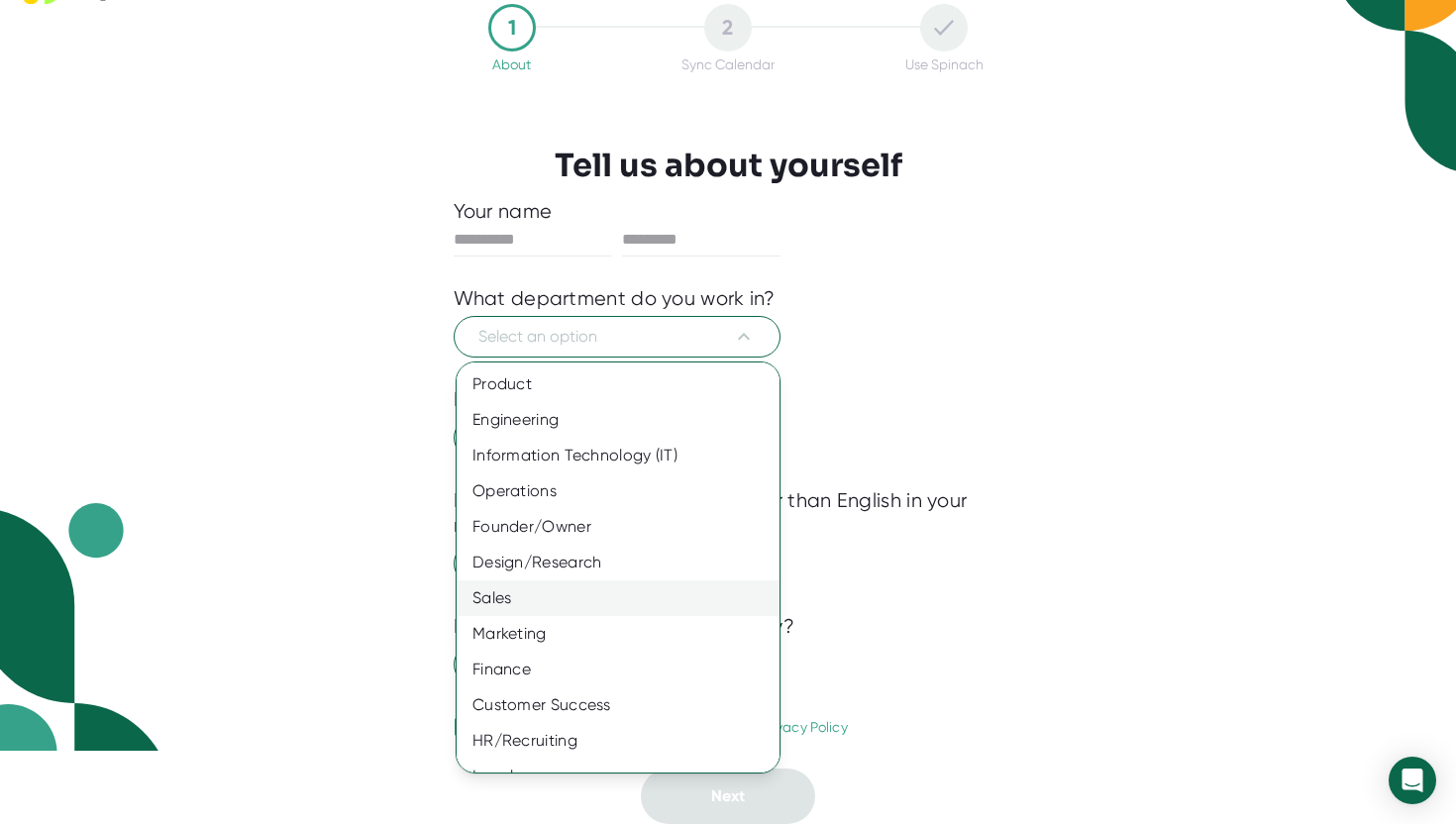 click on "Sales" at bounding box center [618, 598] 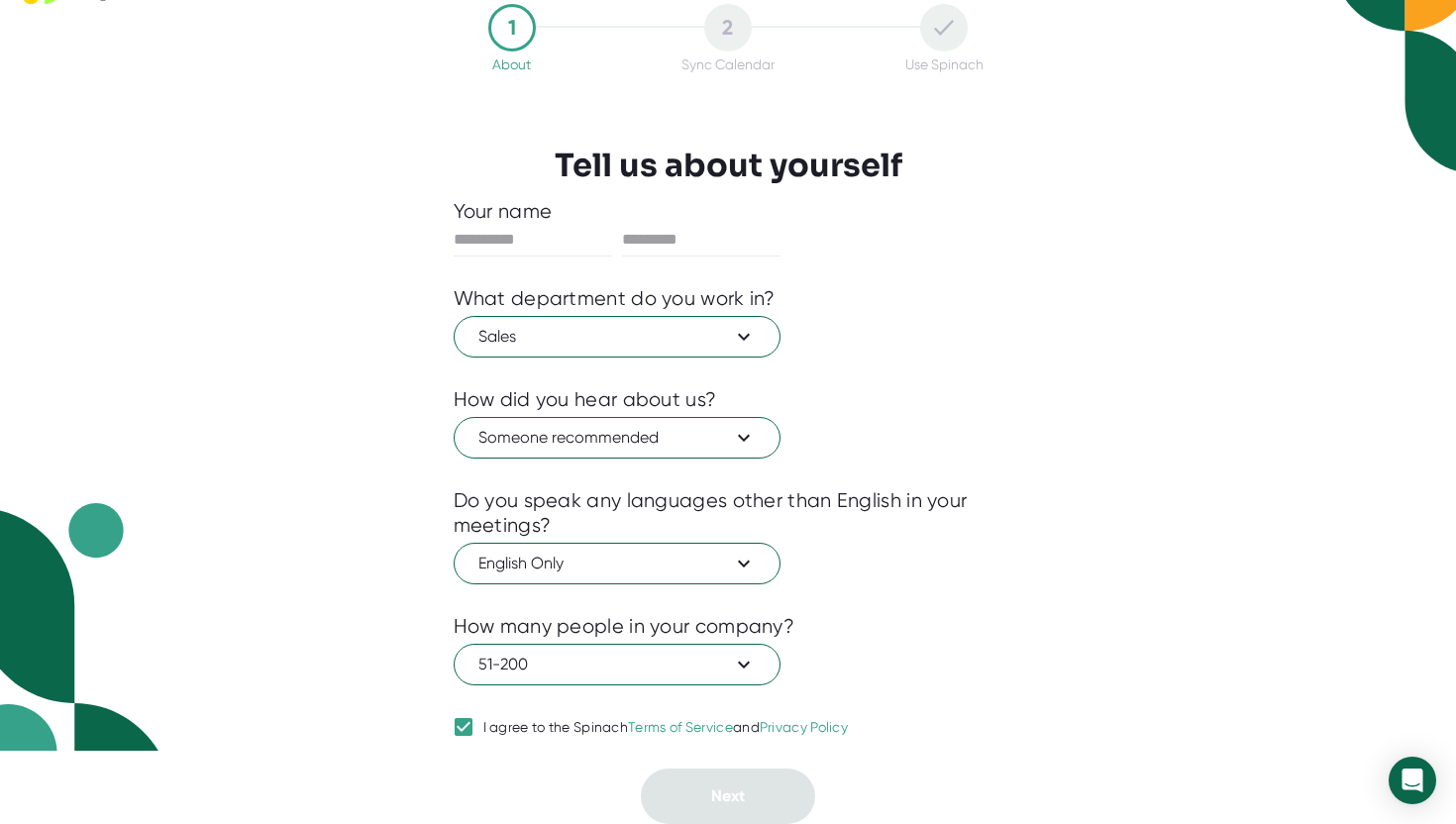 click on "1 About 2 Sync Calendar Use Spinach Tell us about yourself Your name What department do you work in? Sales How did you hear about us? Someone recommended Do you speak any languages other than English in your meetings? English Only How many people in your company? 51-200 I agree to the Spinach  Terms of Service  and  Privacy Policy Next" at bounding box center [728, 414] 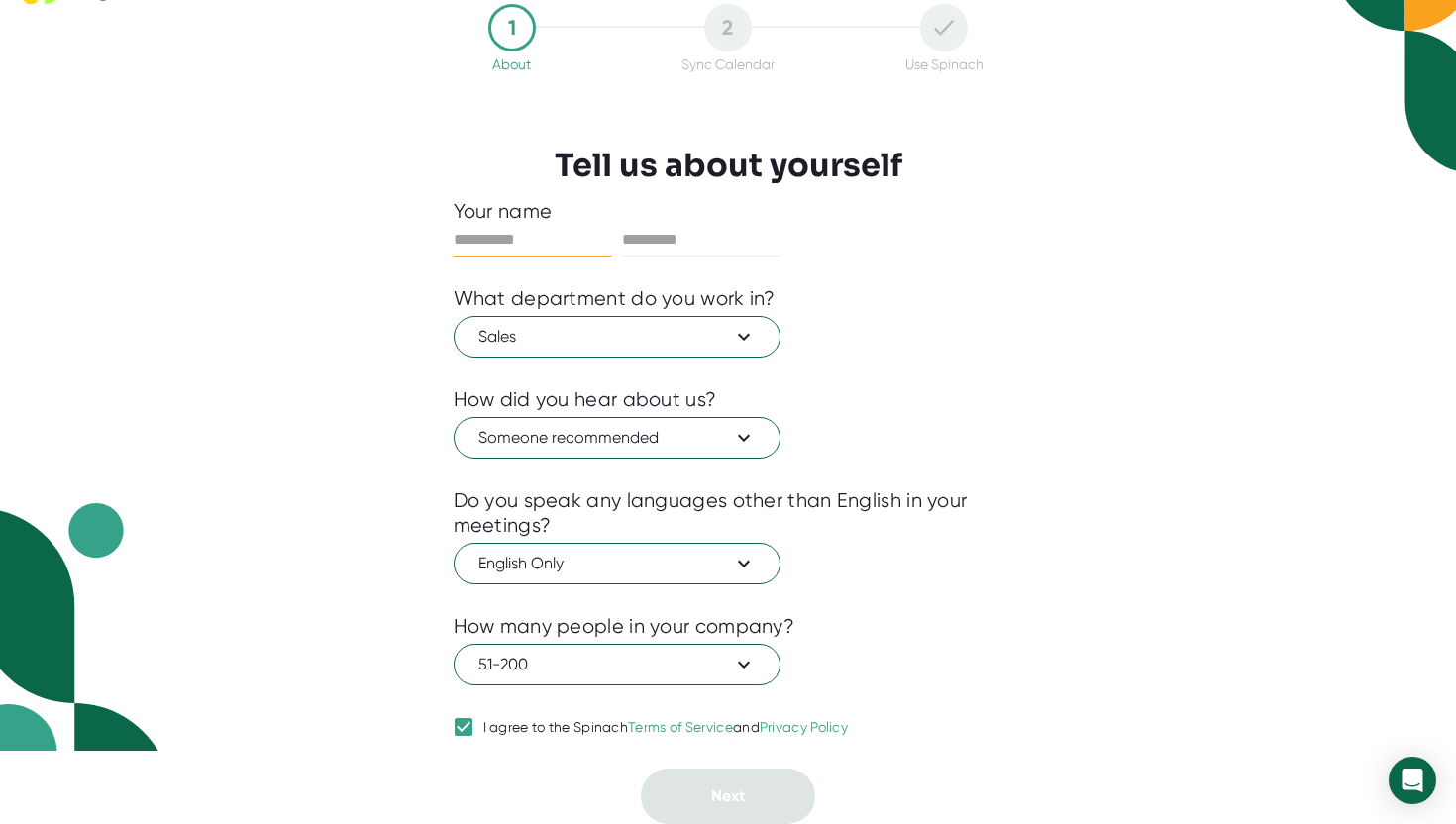 click at bounding box center (533, 240) 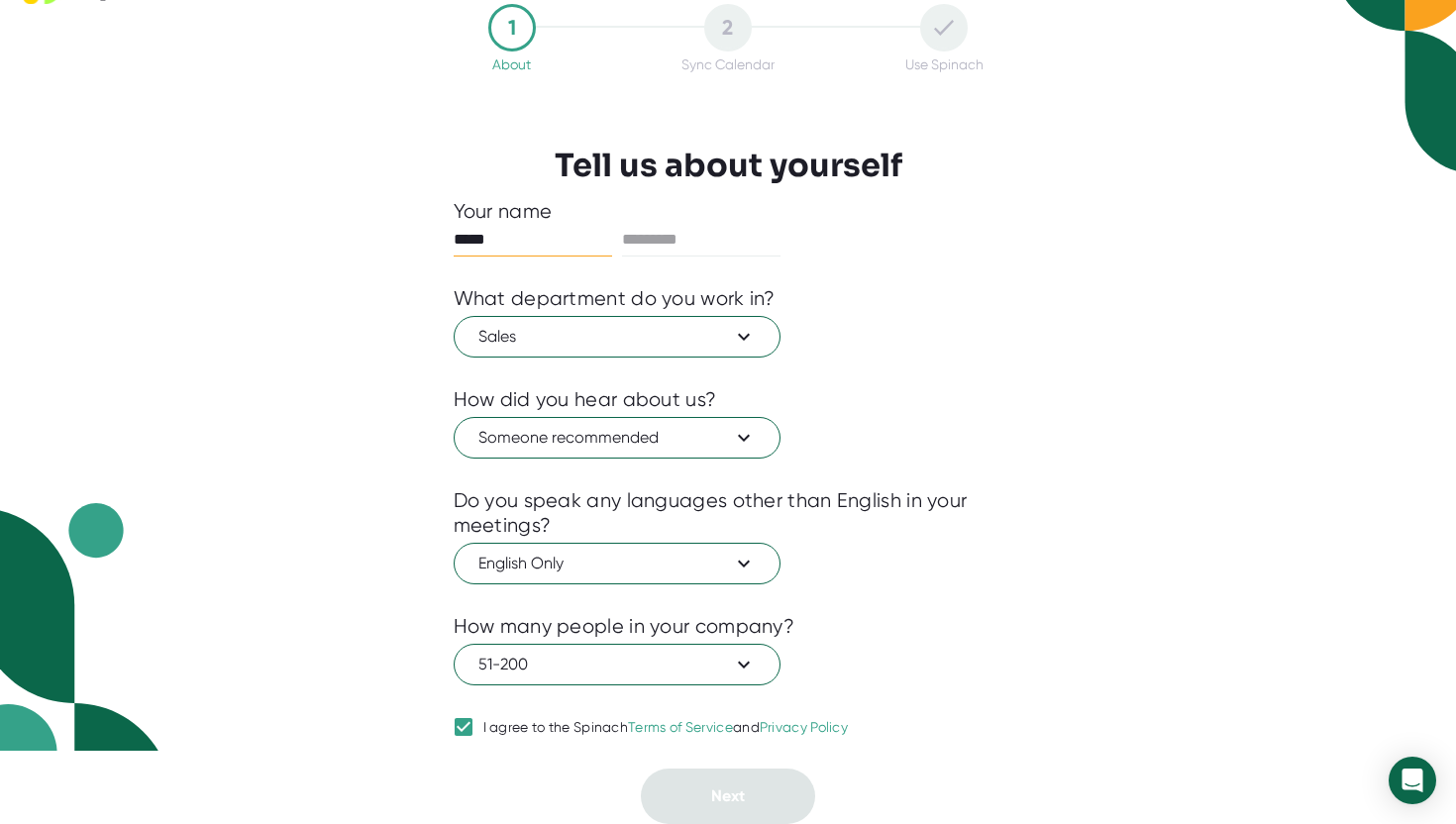 type on "*****" 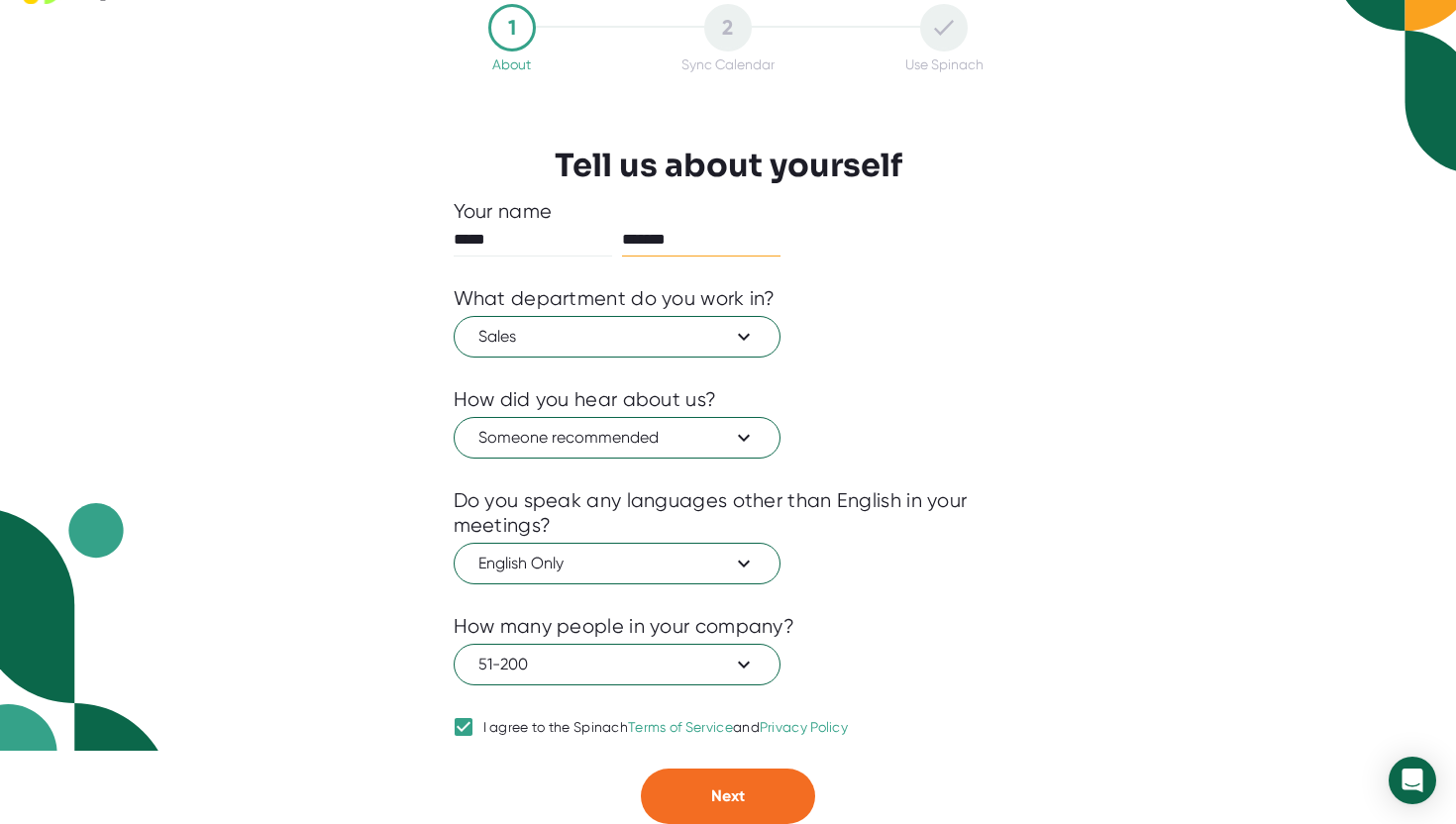 type on "*******" 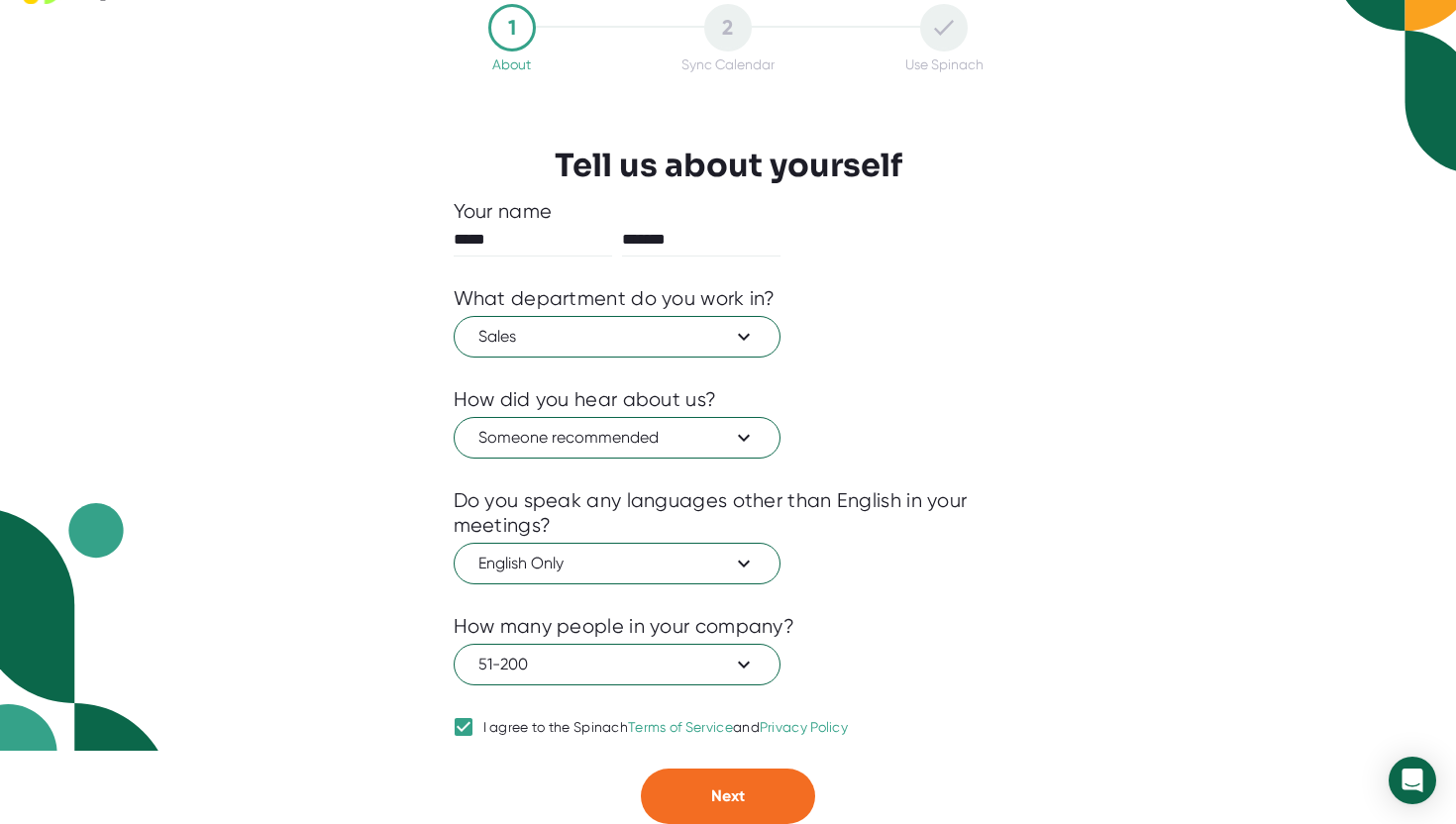click on "1 About 2 Sync Calendar Use Spinach Tell us about yourself Your name ***** ******* What department do you work in? Sales How did you hear about us? Someone recommended Do you speak any languages other than English in your meetings? English Only How many people in your company? 51-200 I agree to the Spinach  Terms of Service  and  Privacy Policy Next" at bounding box center [728, 339] 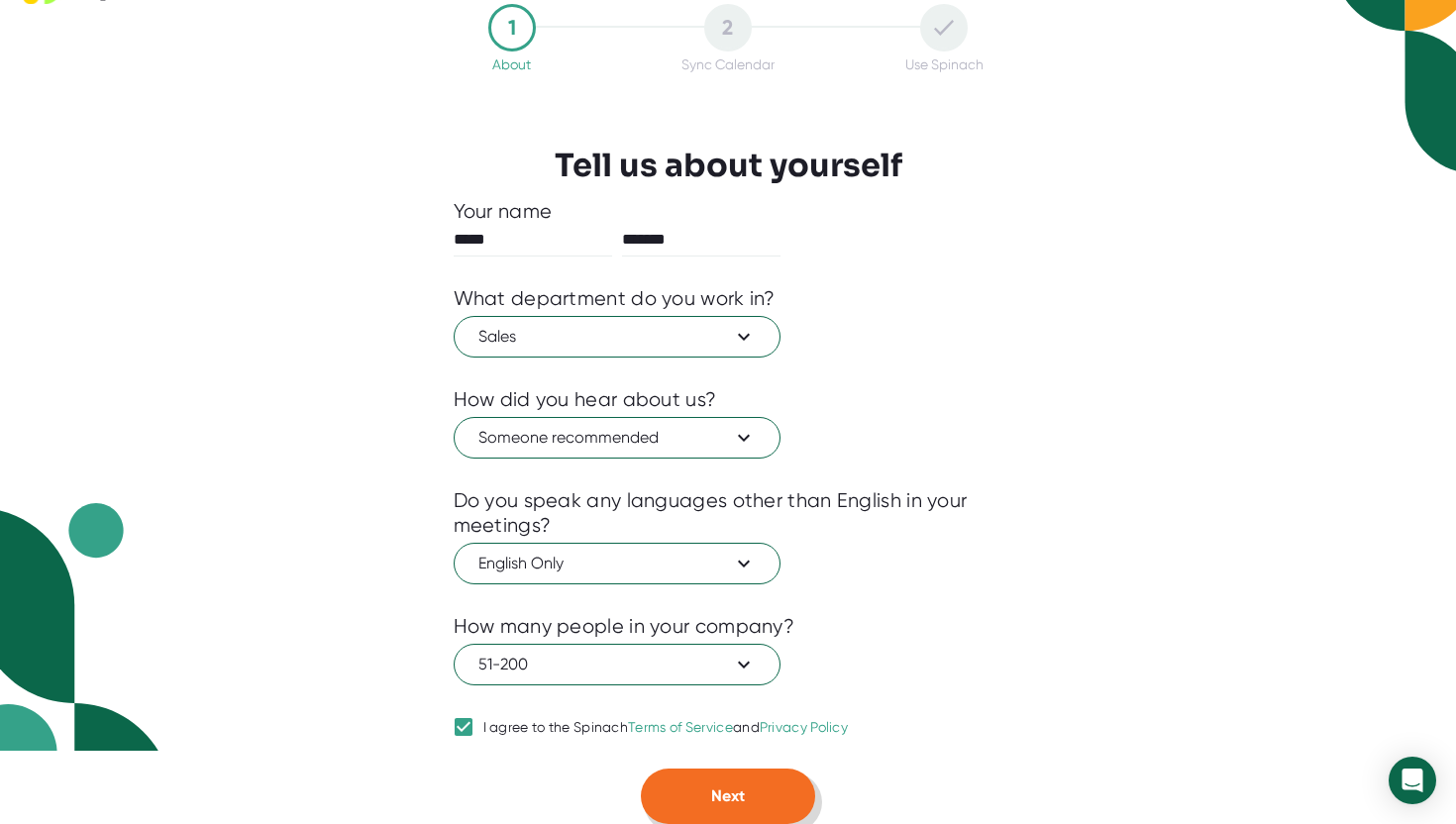 click on "Next" at bounding box center (728, 796) 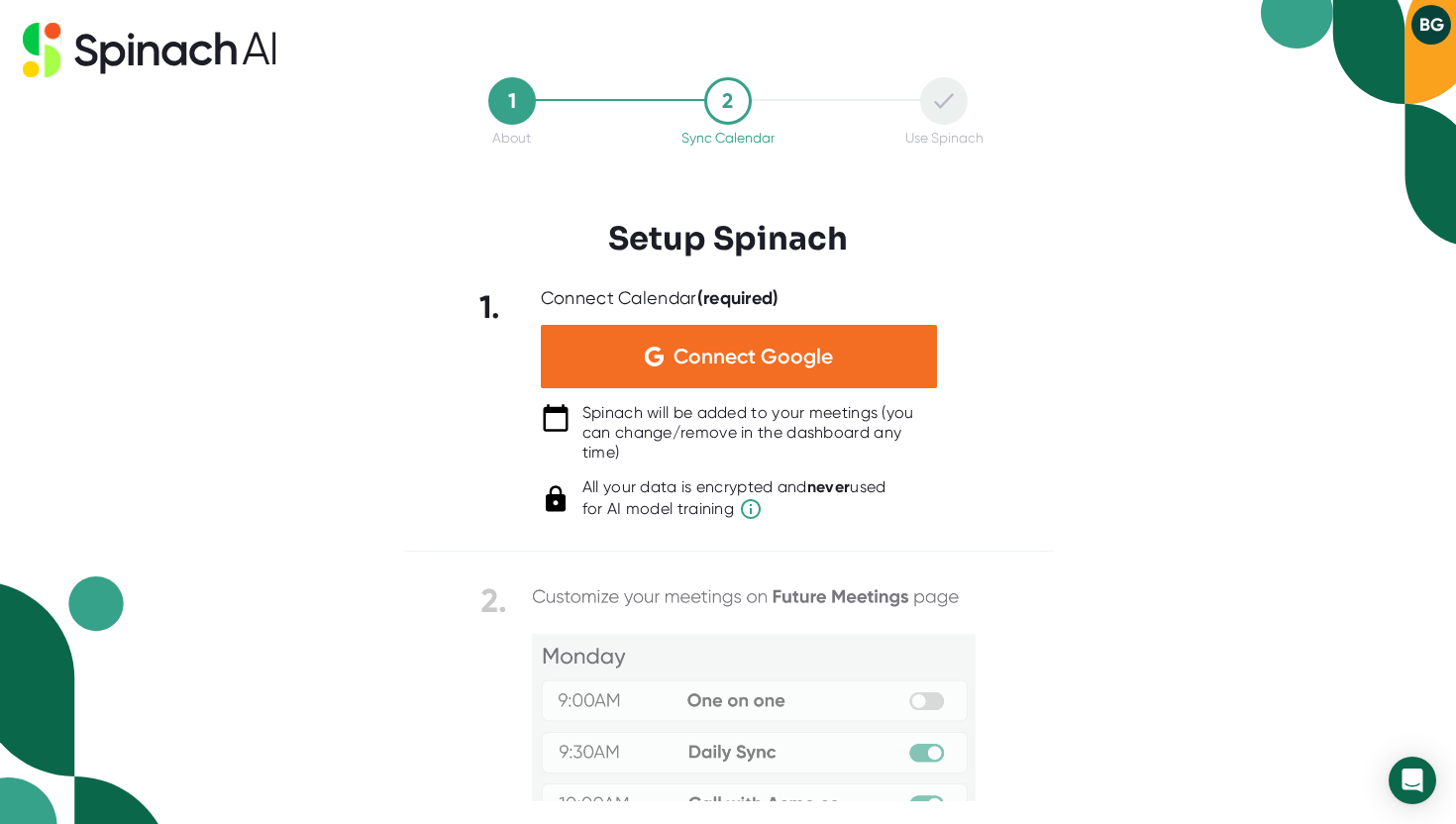 scroll, scrollTop: 0, scrollLeft: 0, axis: both 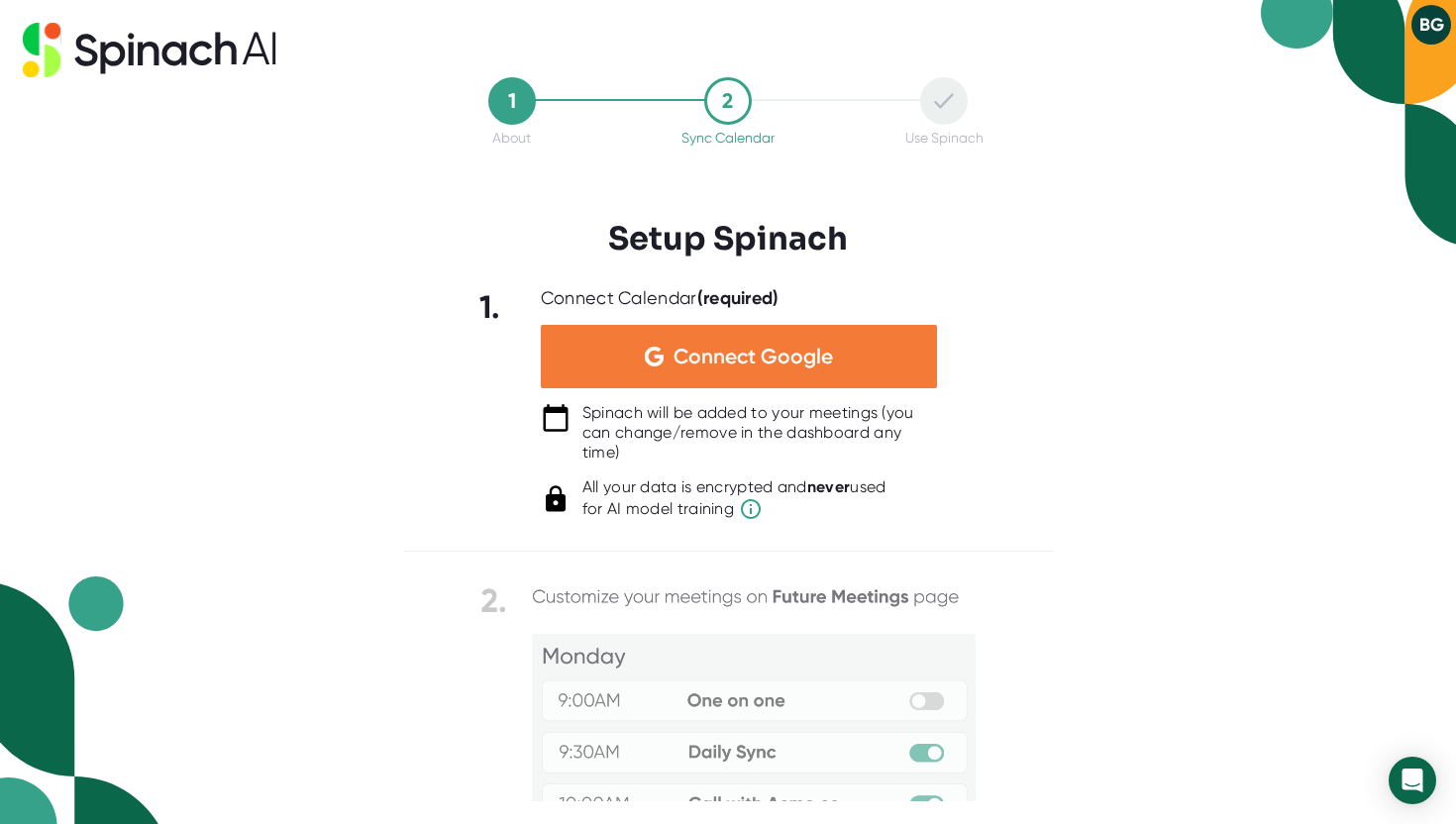 click on "Connect Google" at bounding box center [739, 357] 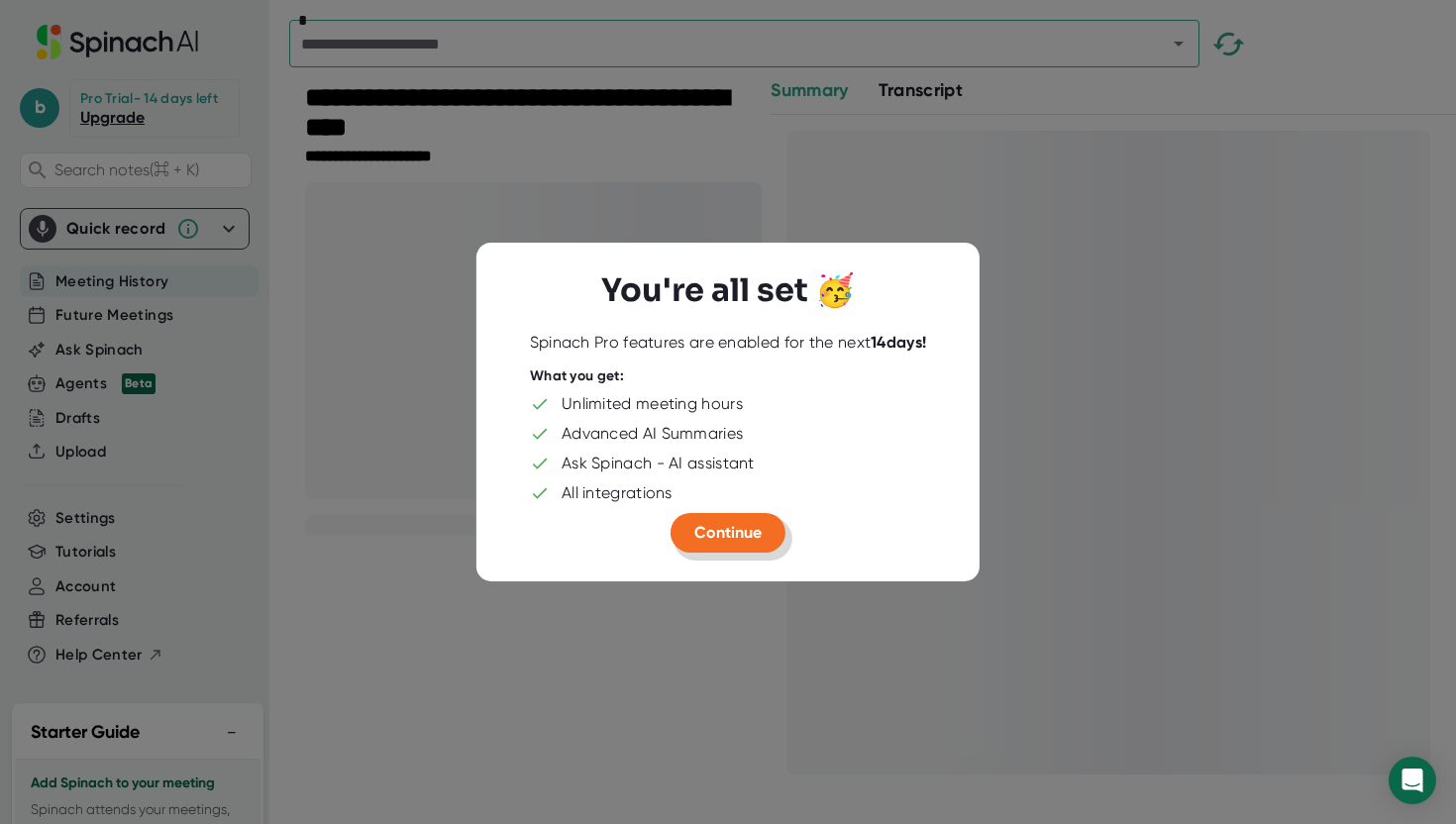 click on "Continue" at bounding box center (728, 532) 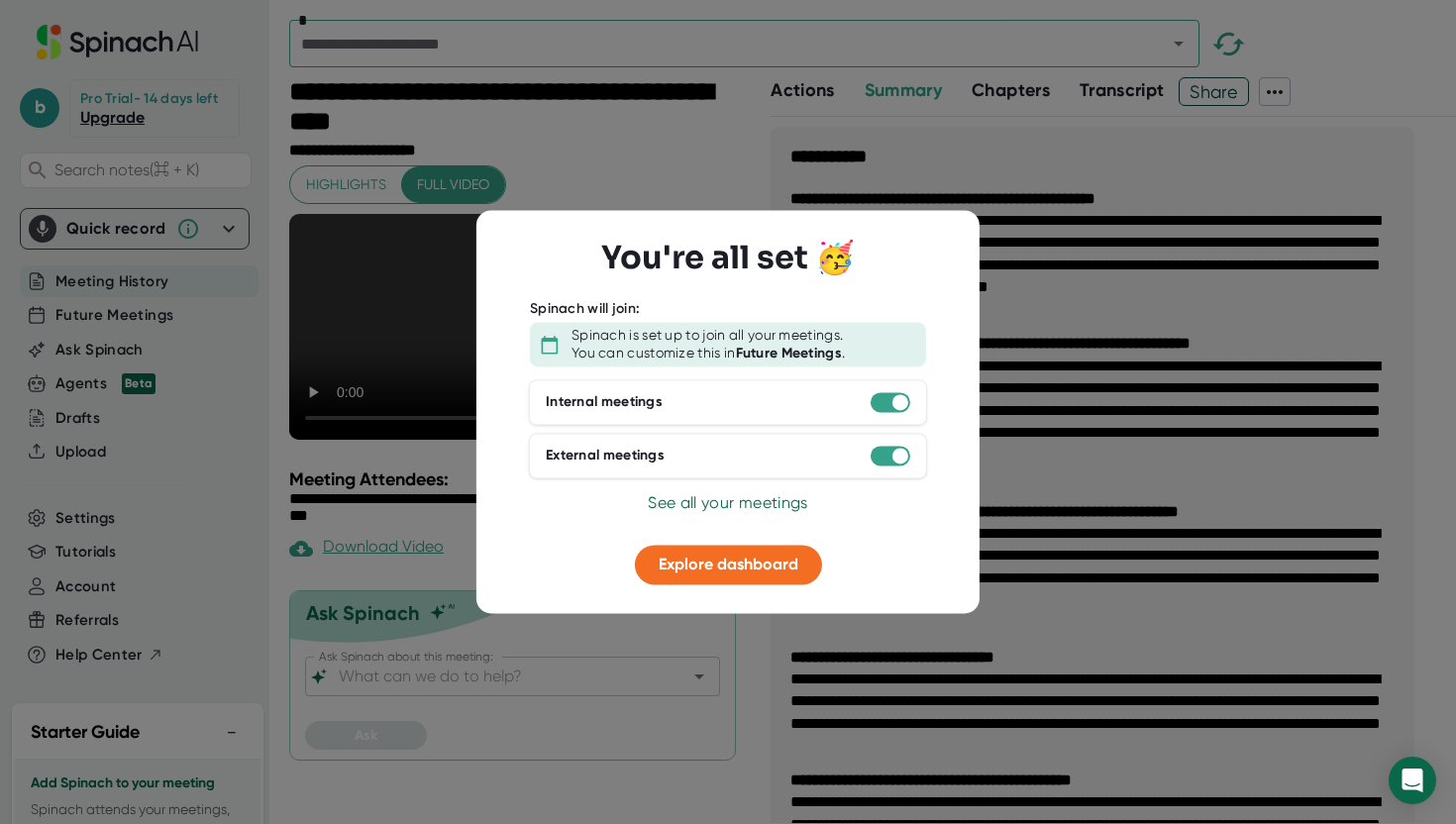 click on "Internal meetings" at bounding box center [728, 402] 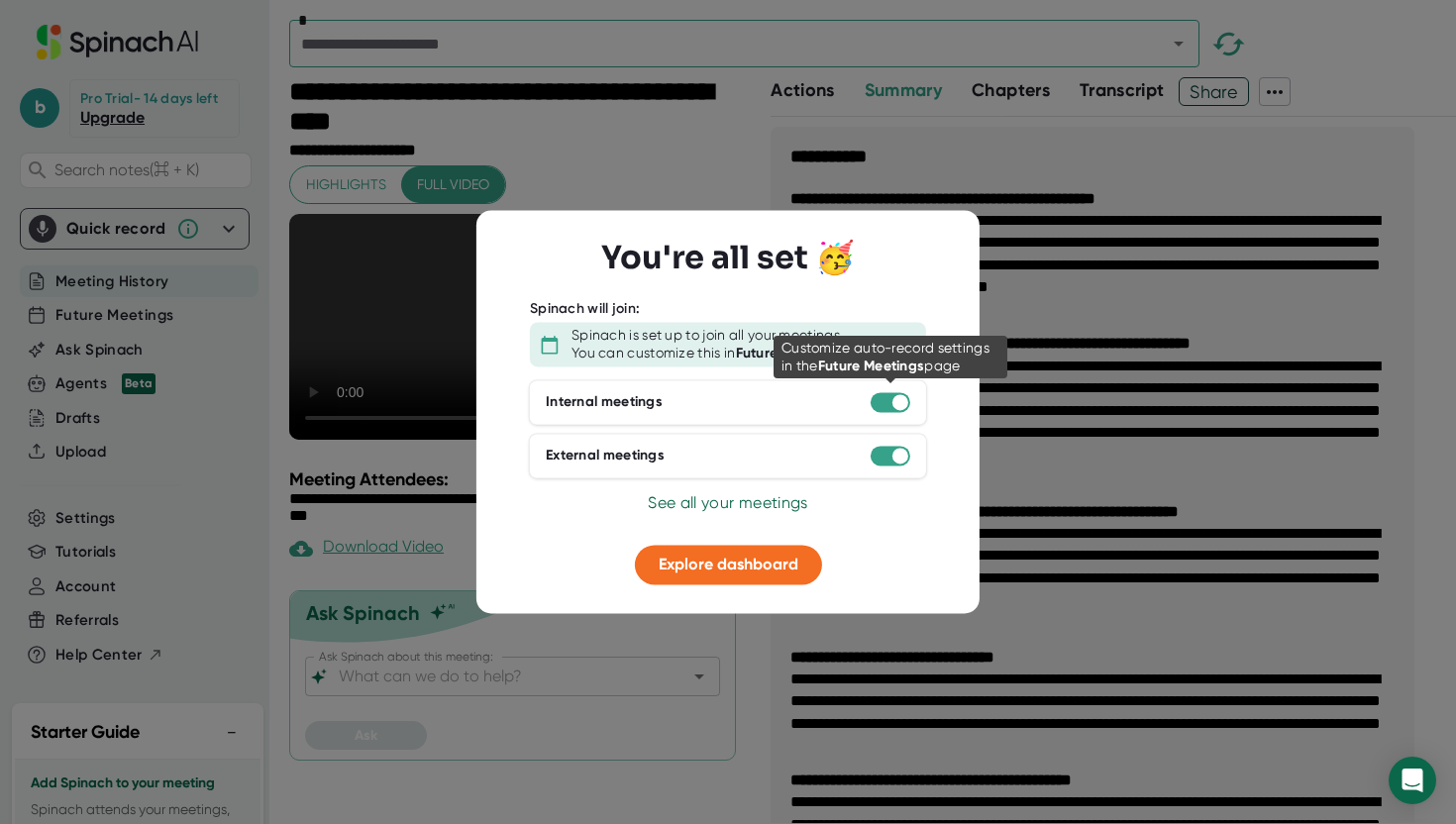 click at bounding box center [900, 402] 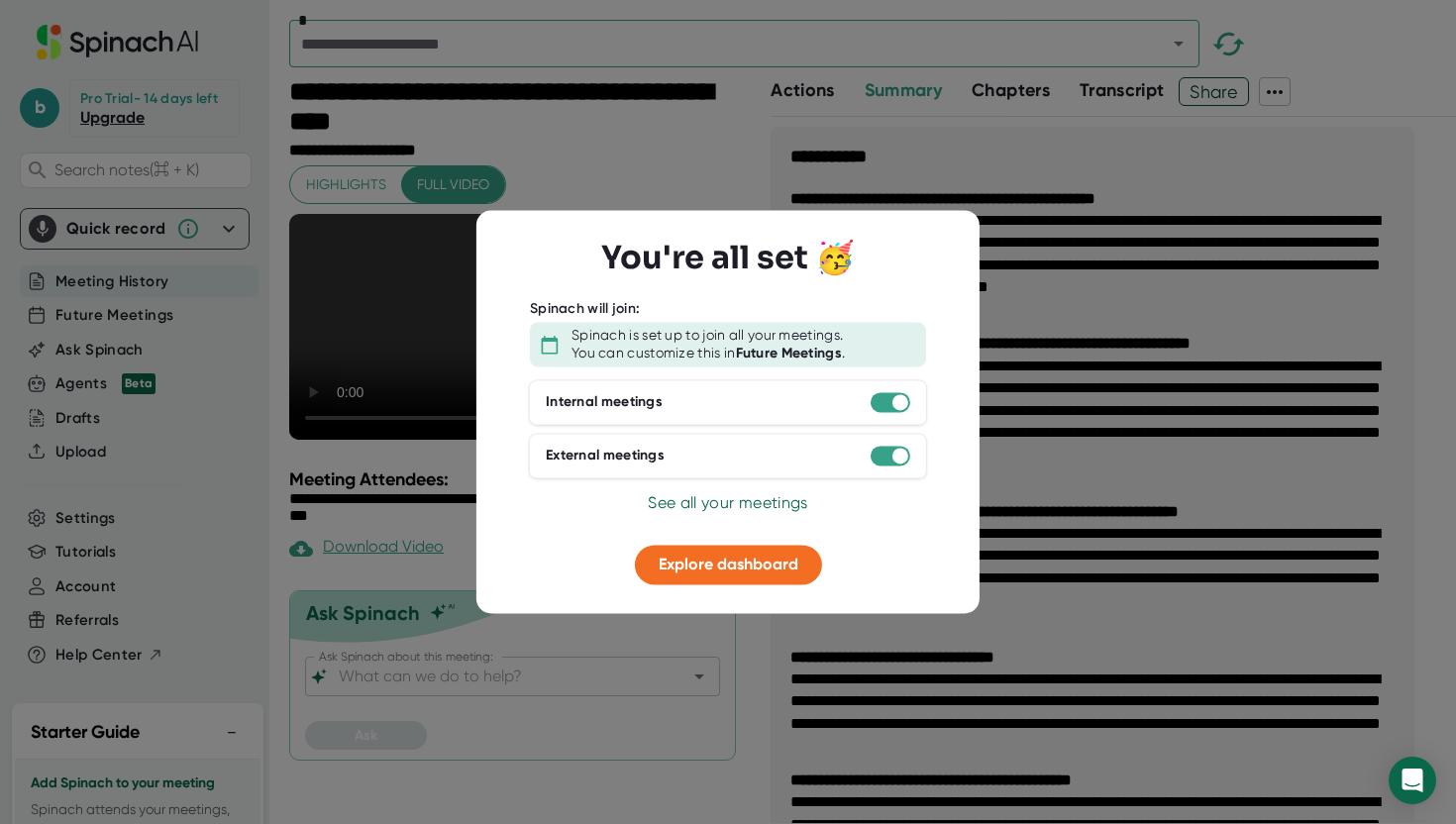 drag, startPoint x: 891, startPoint y: 399, endPoint x: 807, endPoint y: 399, distance: 84 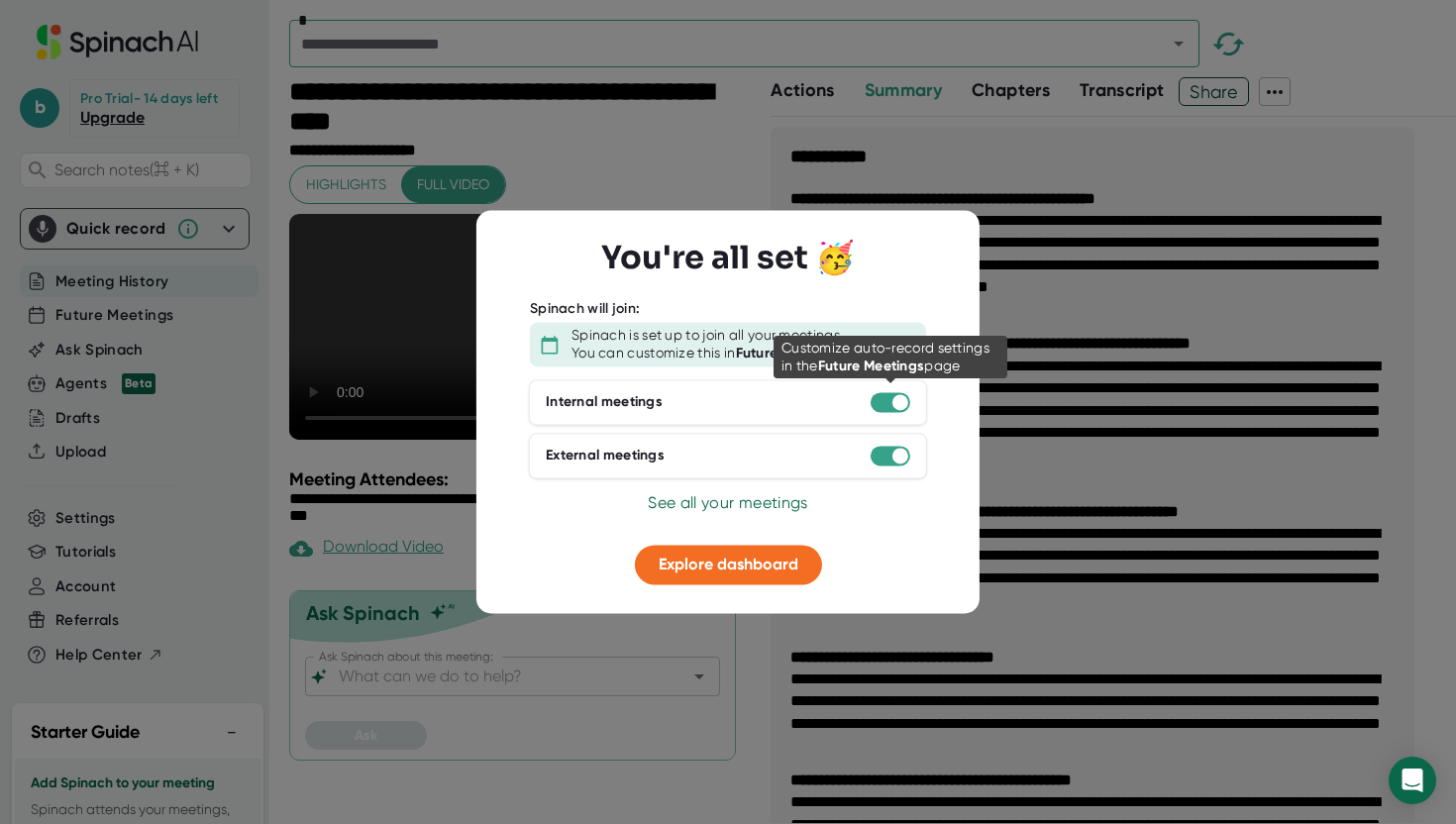 click at bounding box center [890, 402] 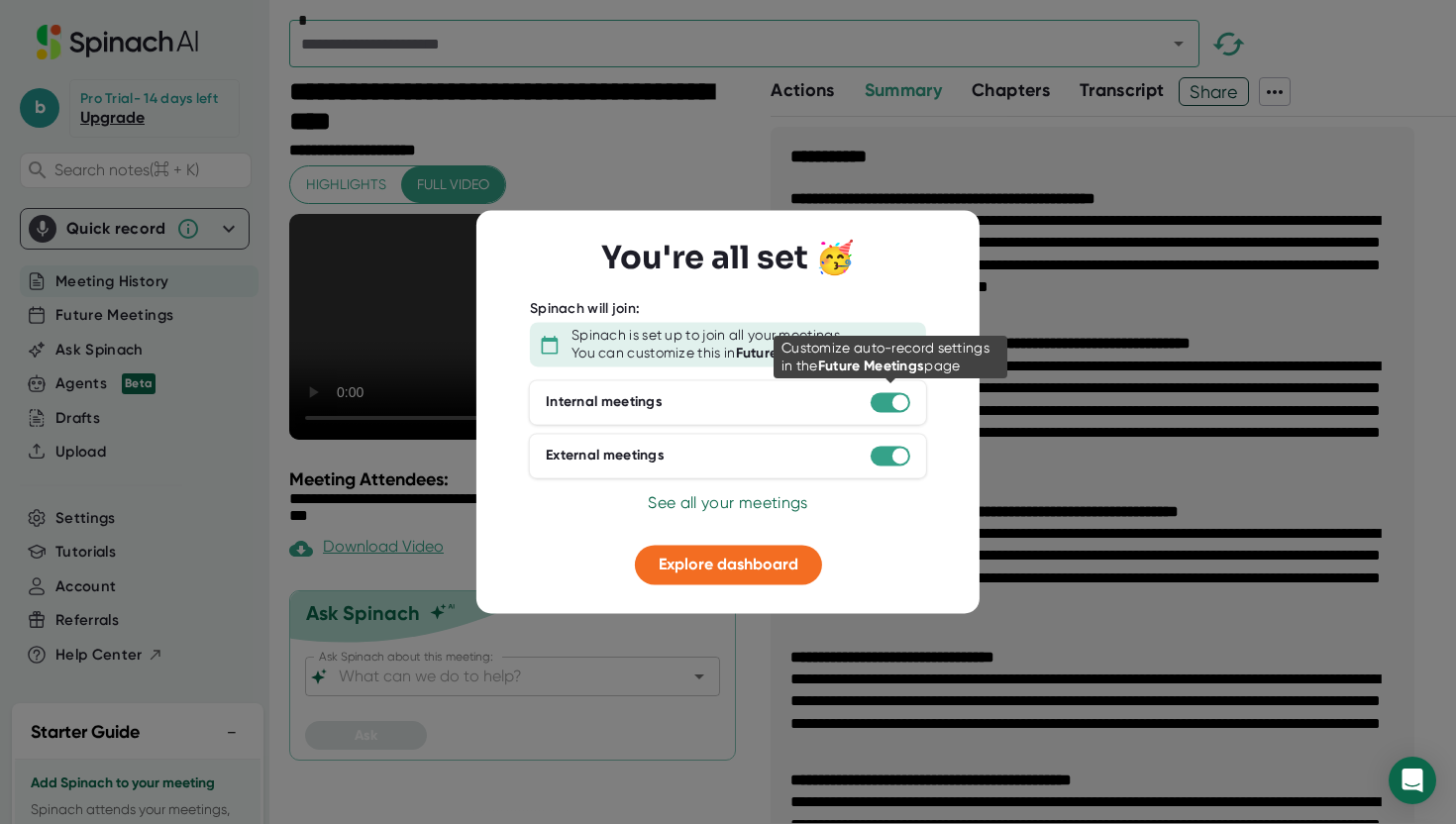 click at bounding box center [890, 402] 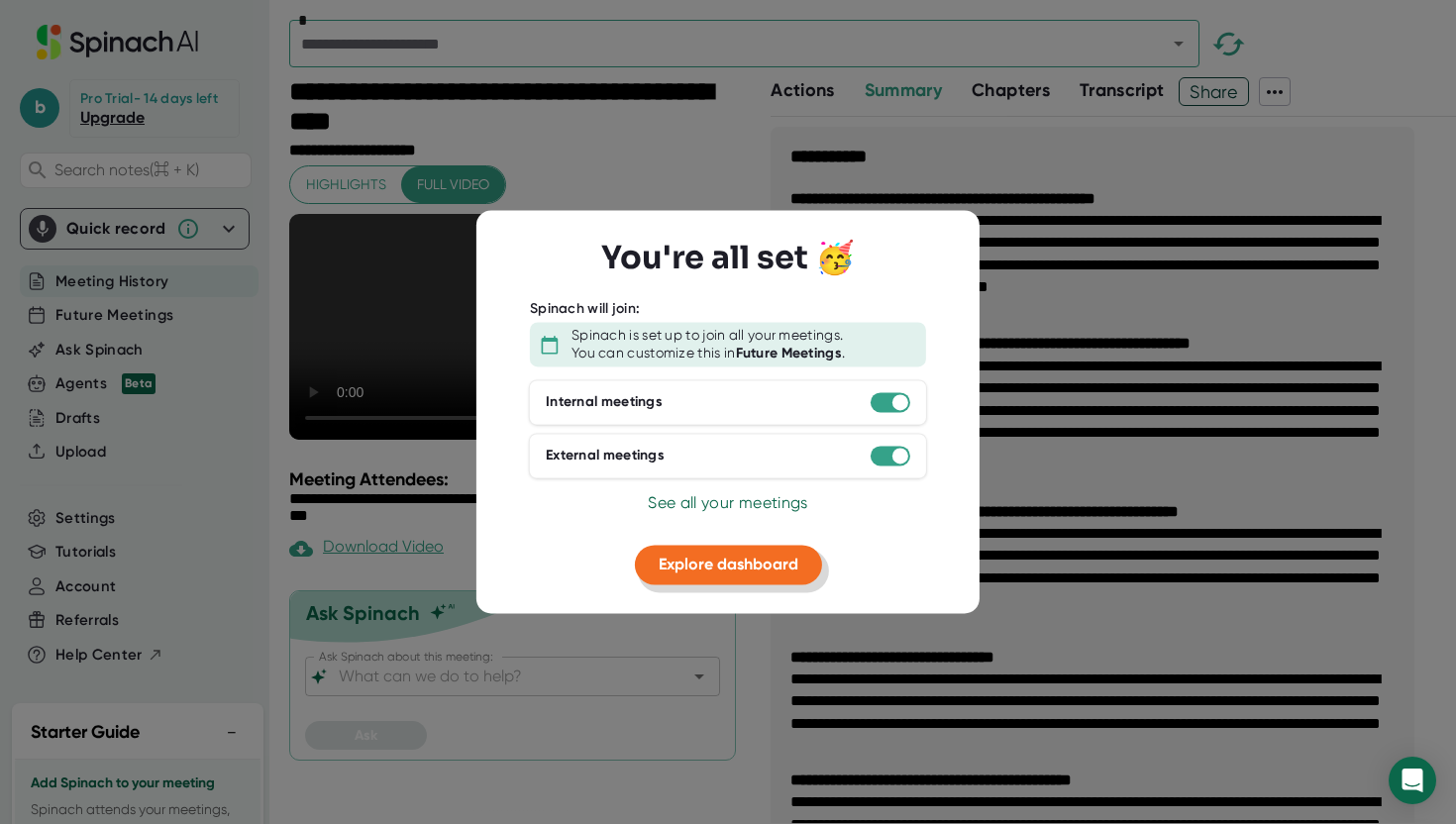 click on "Explore dashboard" at bounding box center (728, 564) 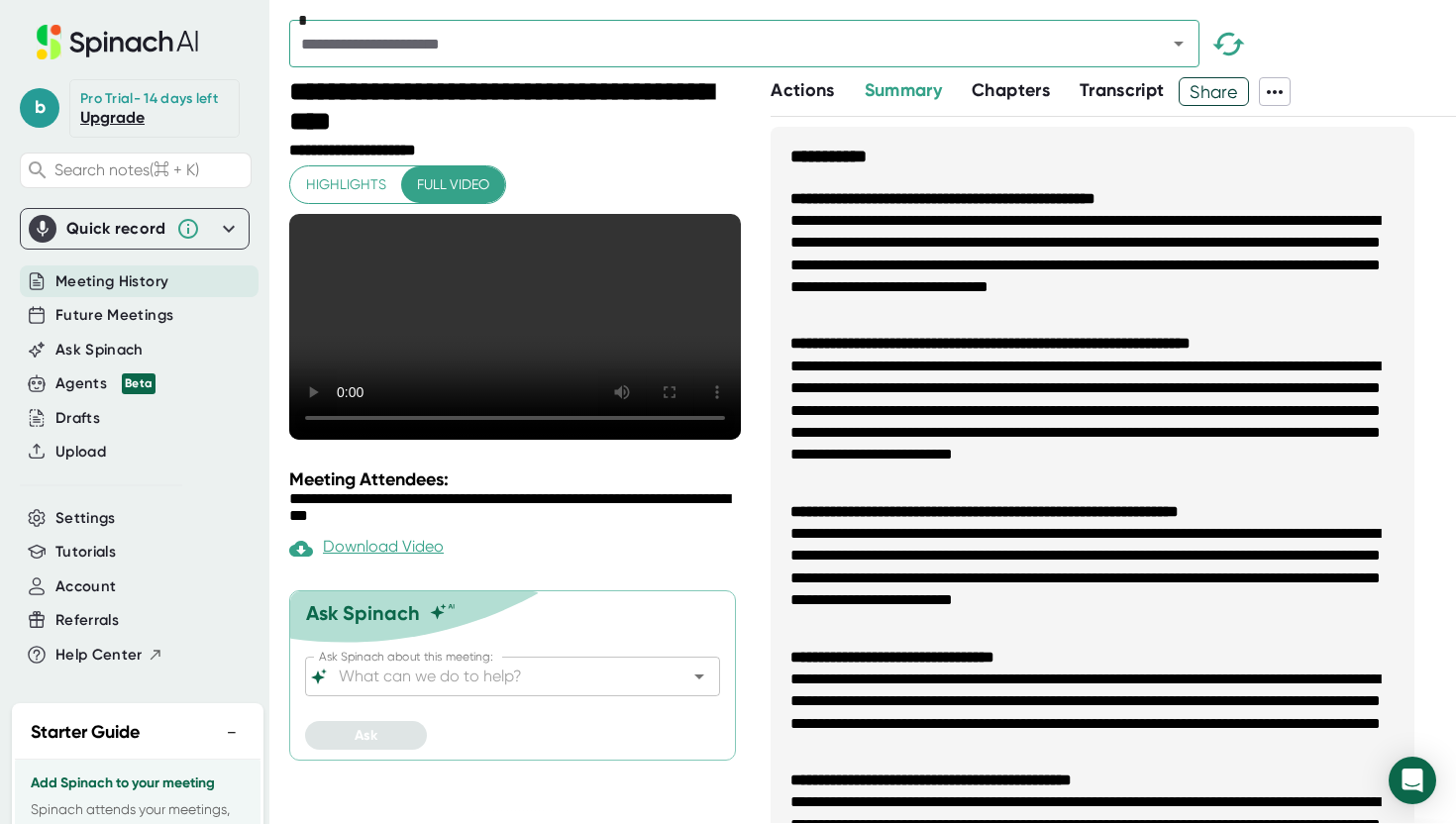 click on "Transcript" at bounding box center (1122, 90) 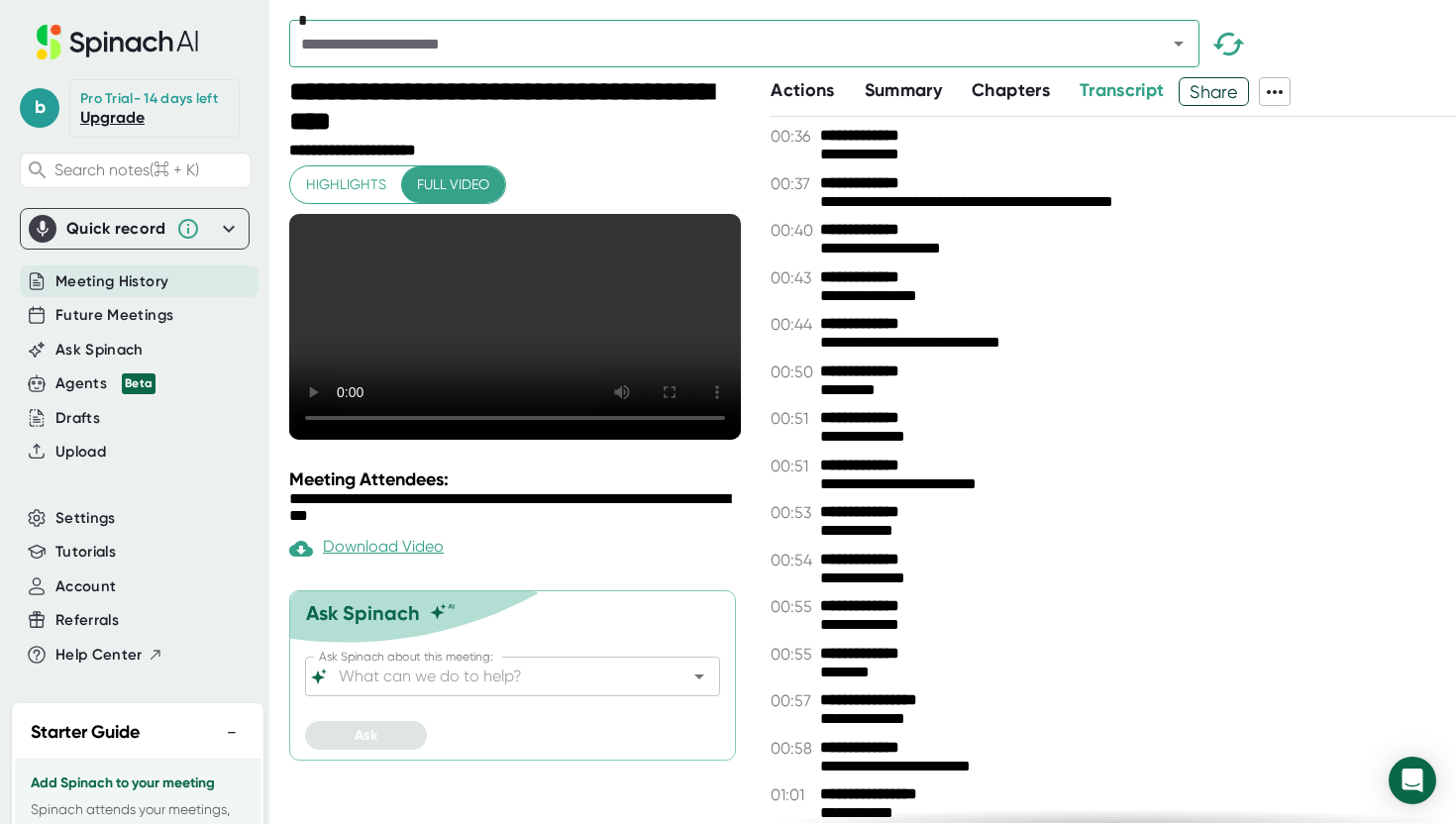 click on "Transcript" at bounding box center (1122, 90) 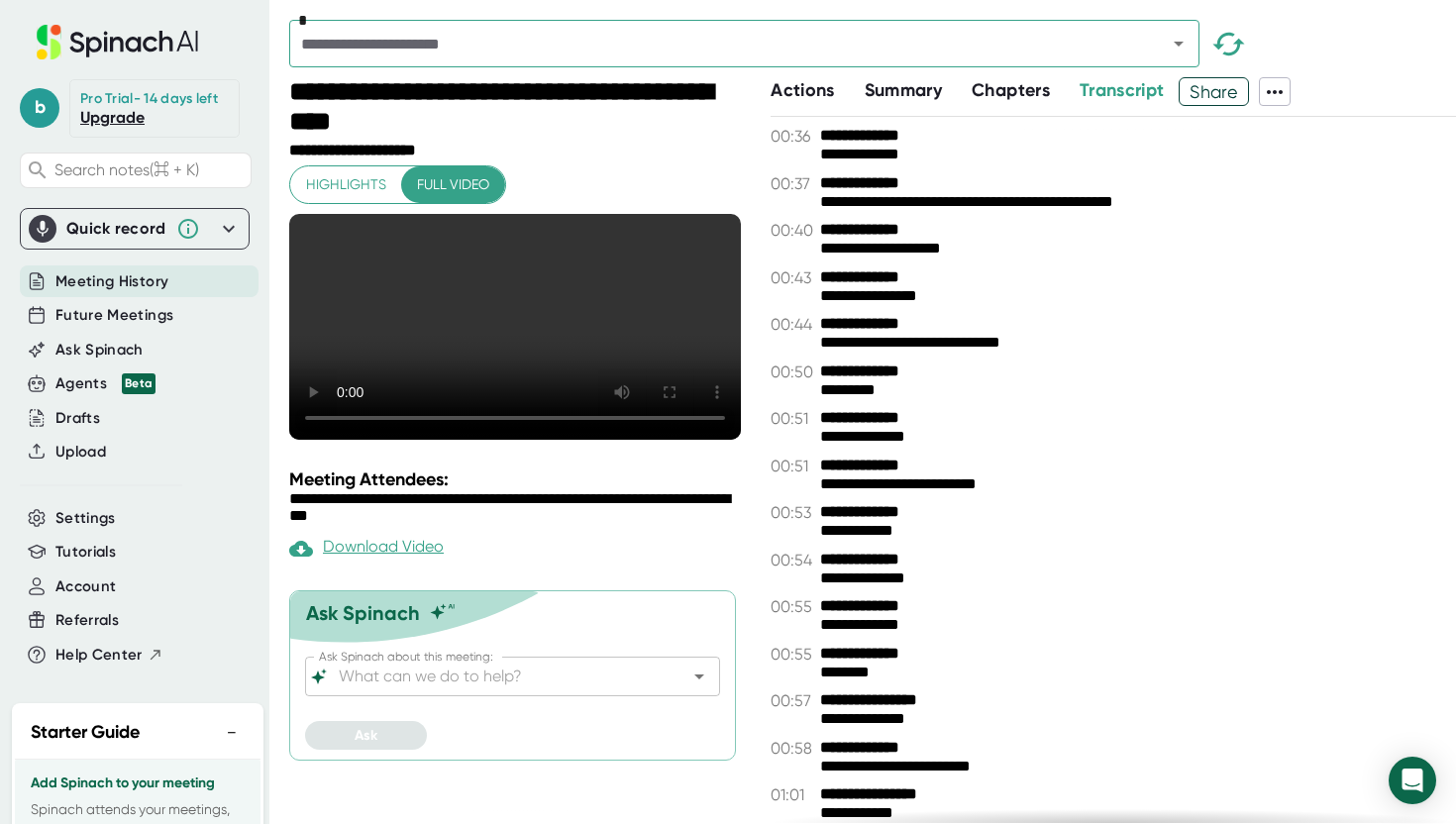 click on "Share" at bounding box center [1218, 91] 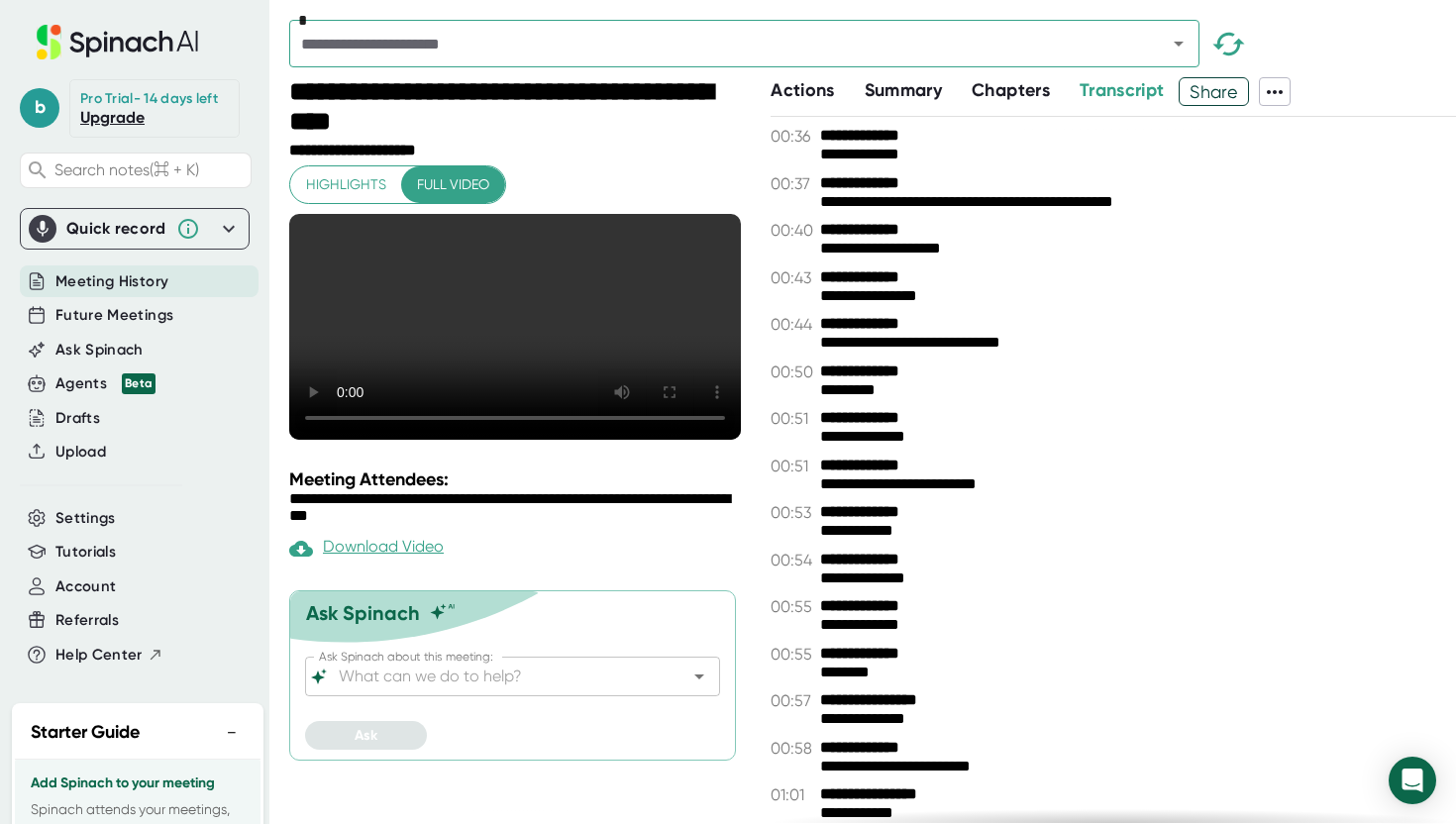 click 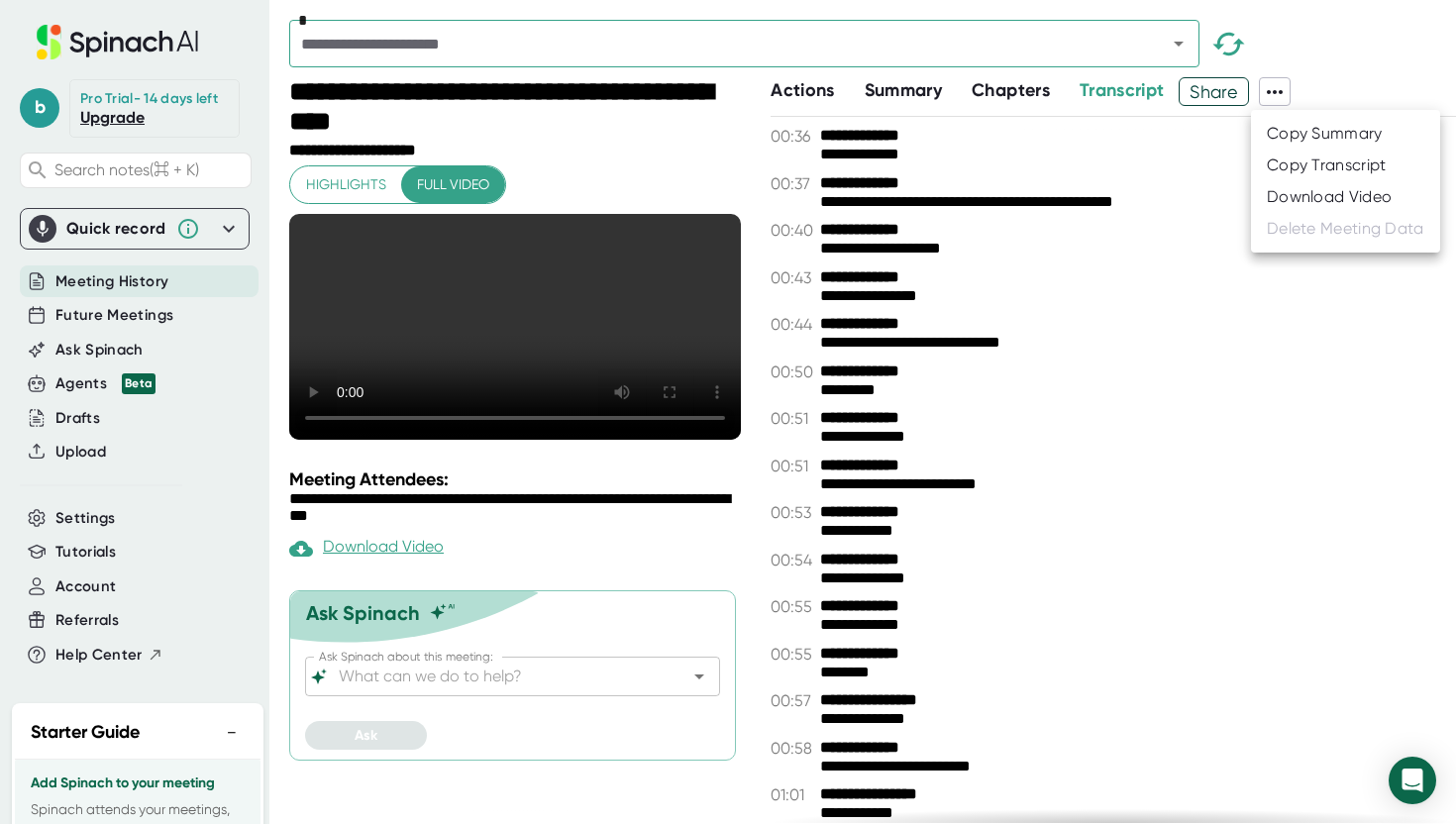 click on "Copy Transcript" at bounding box center (1326, 165) 